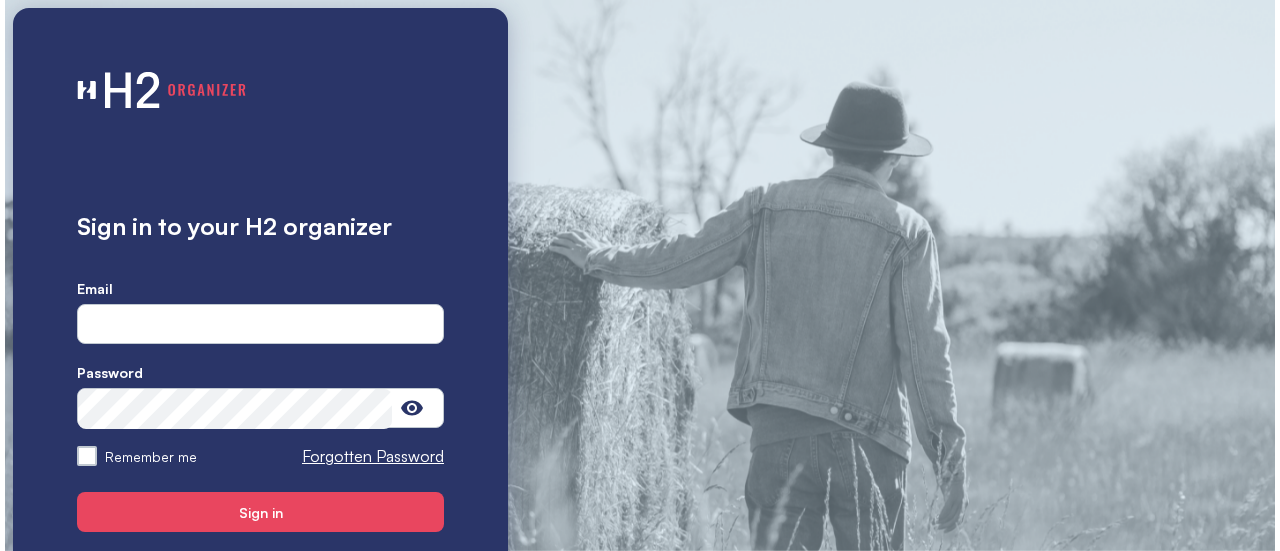 scroll, scrollTop: 0, scrollLeft: 0, axis: both 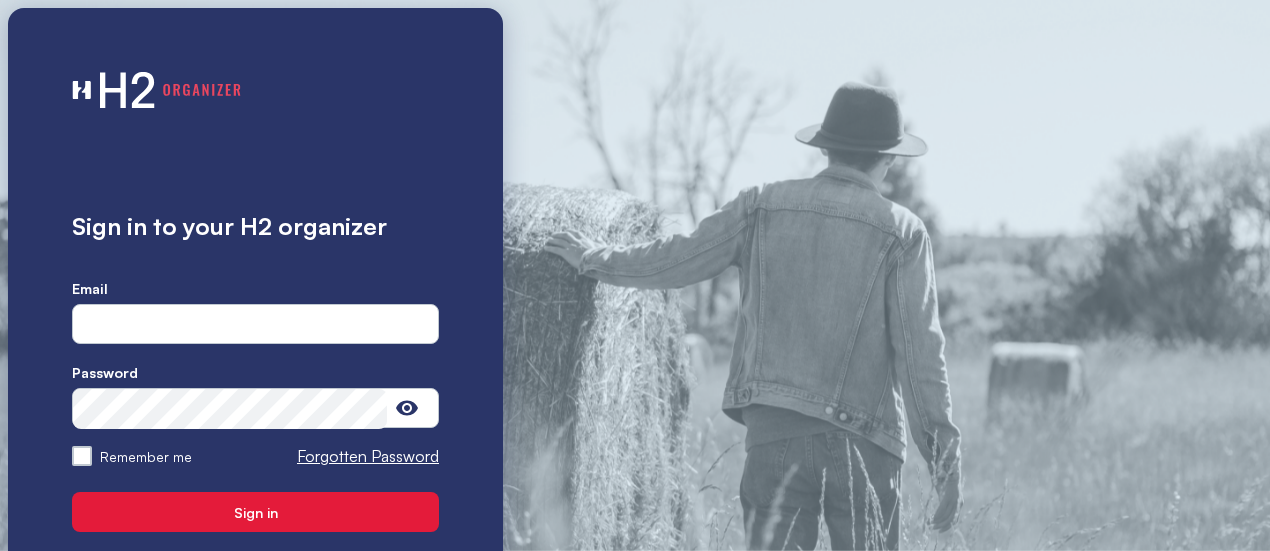 type on "**********" 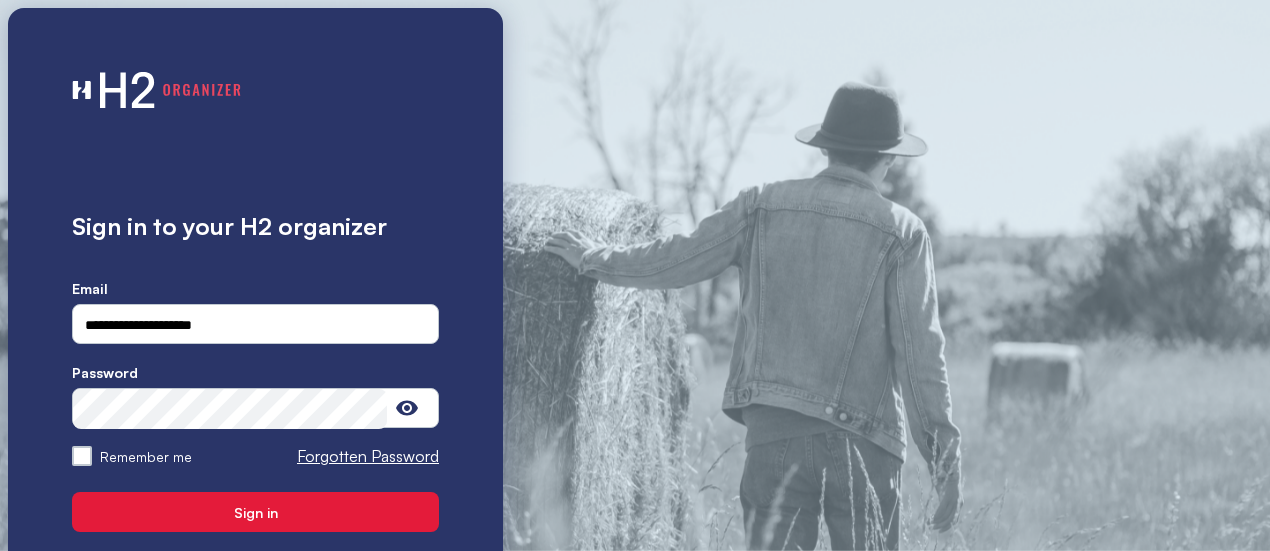 click on "Sign in" at bounding box center [255, 512] 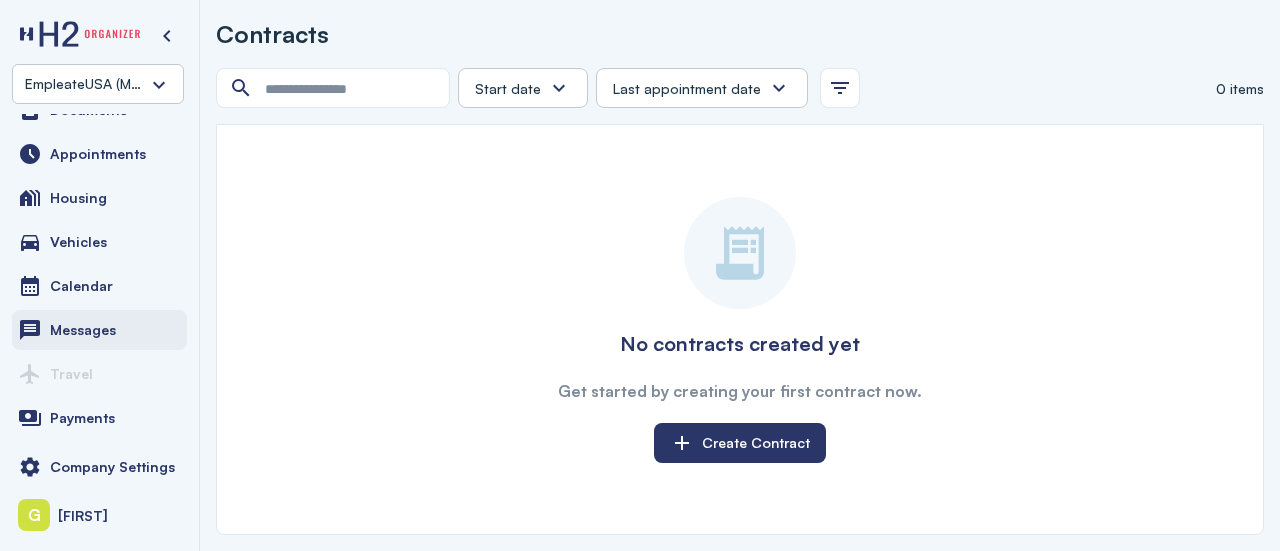 scroll, scrollTop: 0, scrollLeft: 0, axis: both 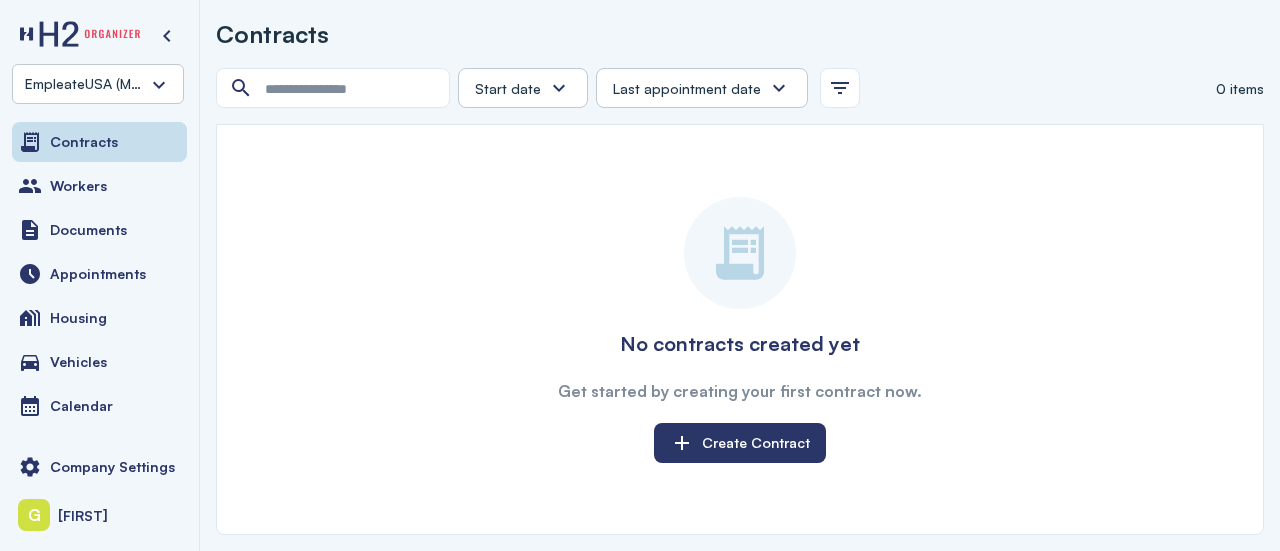 click on "EmpleateUSA (MasLabor)" at bounding box center [86, 84] 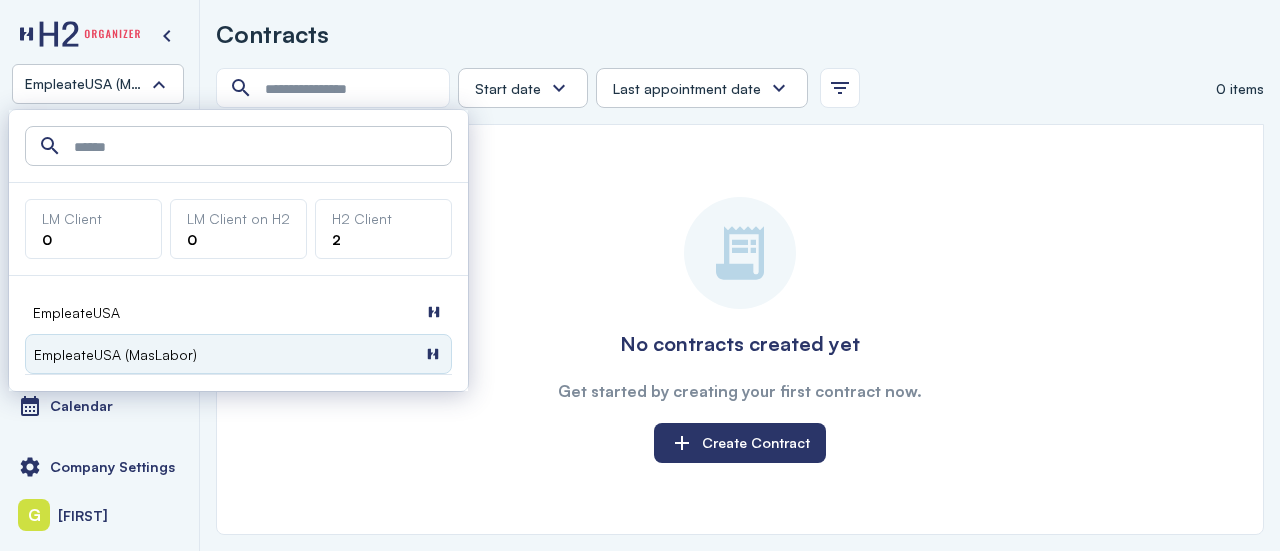click on "EmpleateUSA   H2 Client" at bounding box center [238, 312] 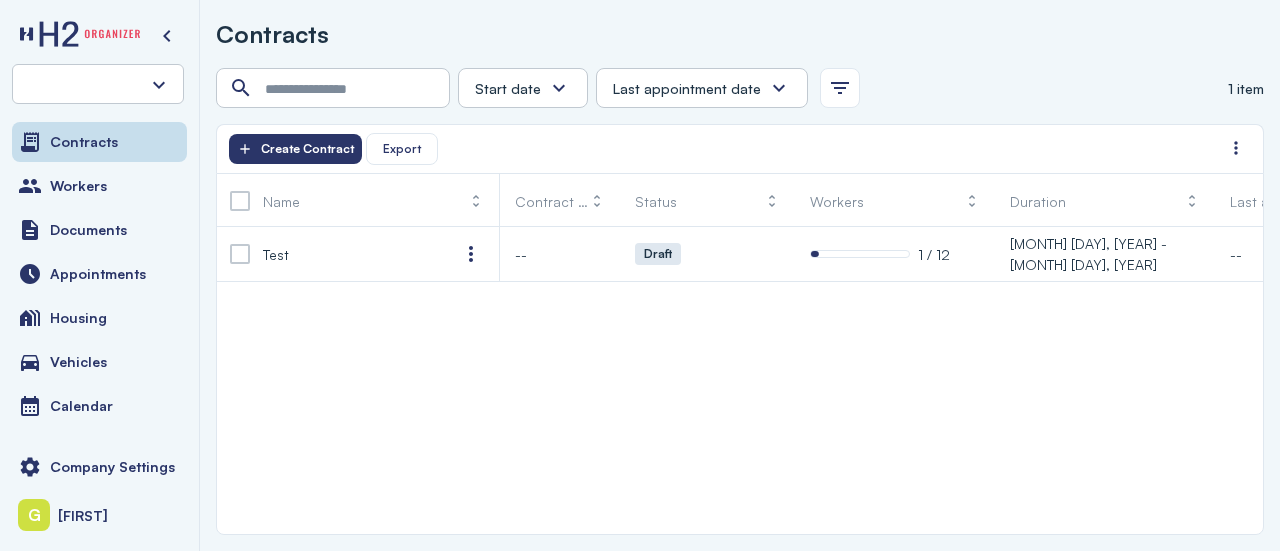 scroll, scrollTop: 0, scrollLeft: 0, axis: both 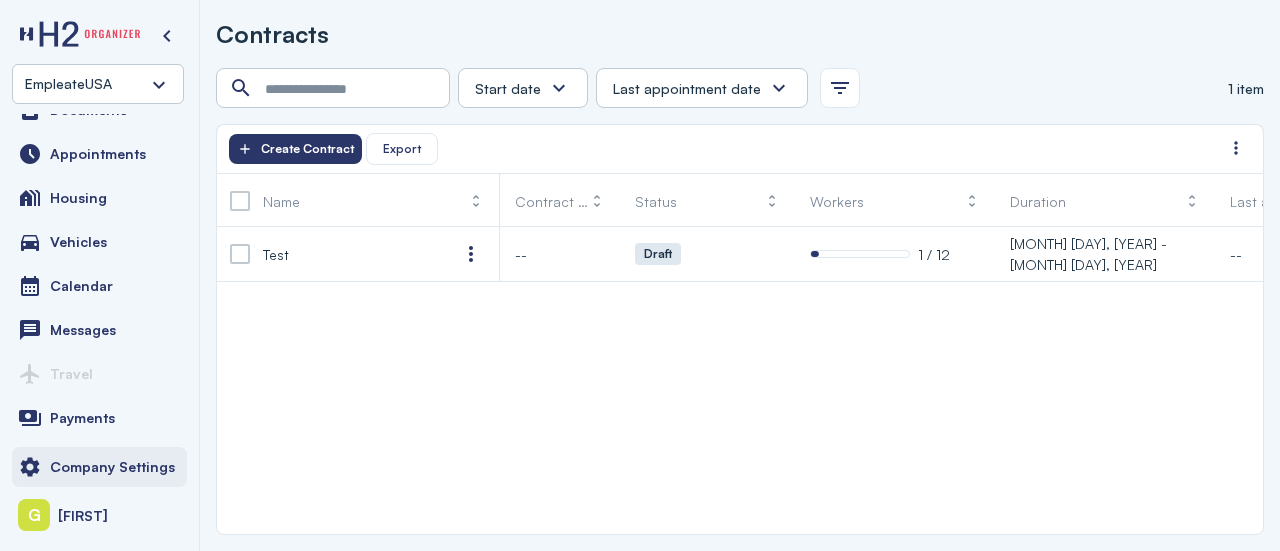 click on "Company Settings" at bounding box center [112, 467] 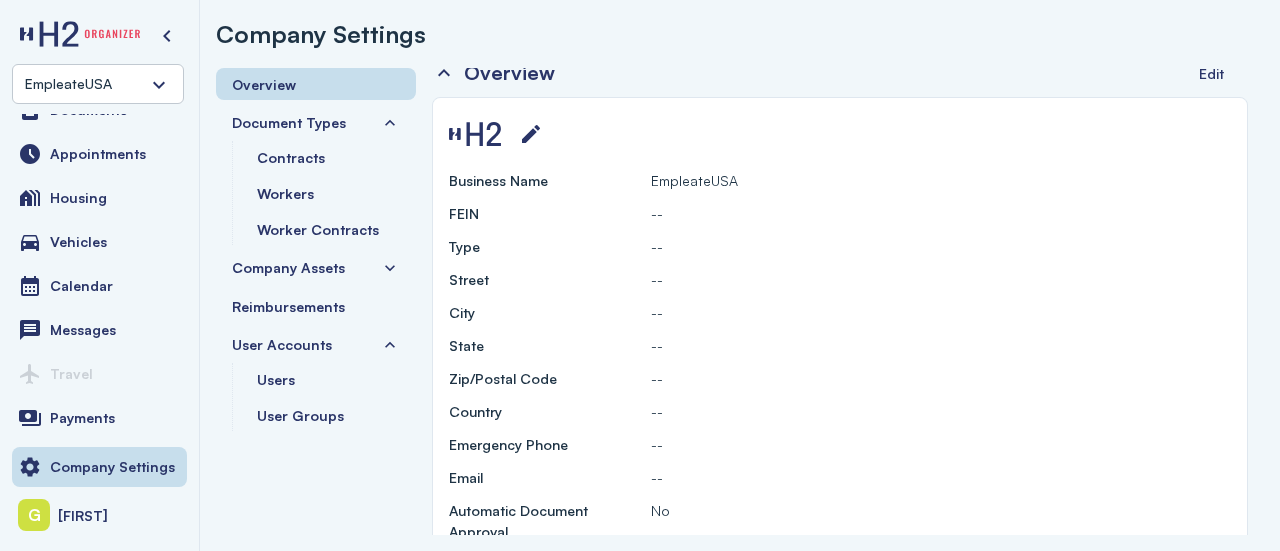 scroll, scrollTop: 16, scrollLeft: 0, axis: vertical 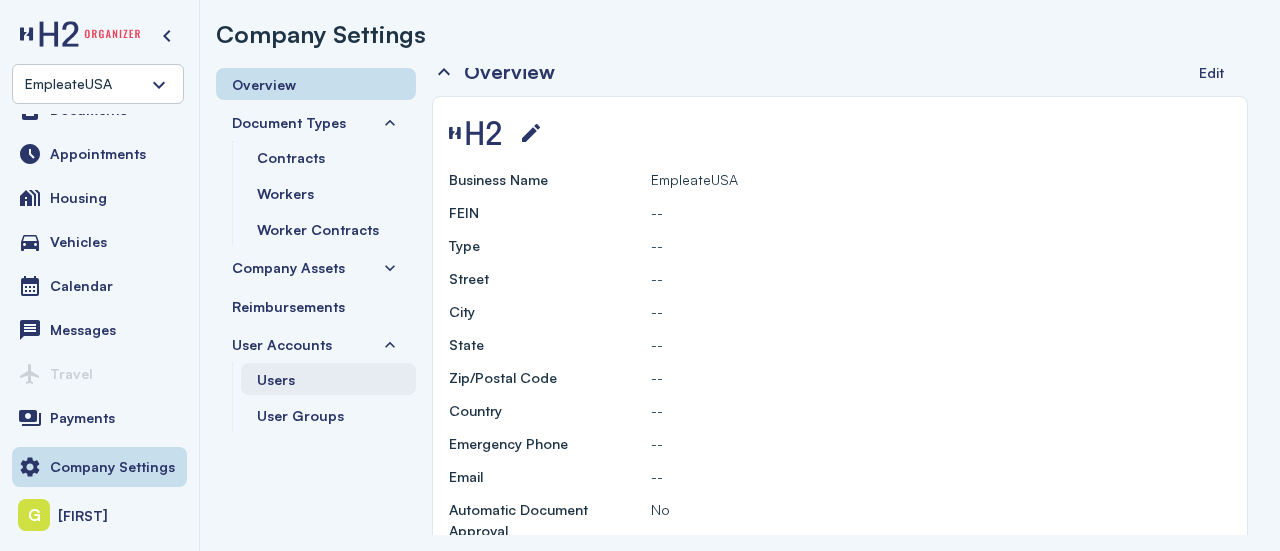click on "Users" at bounding box center [276, 379] 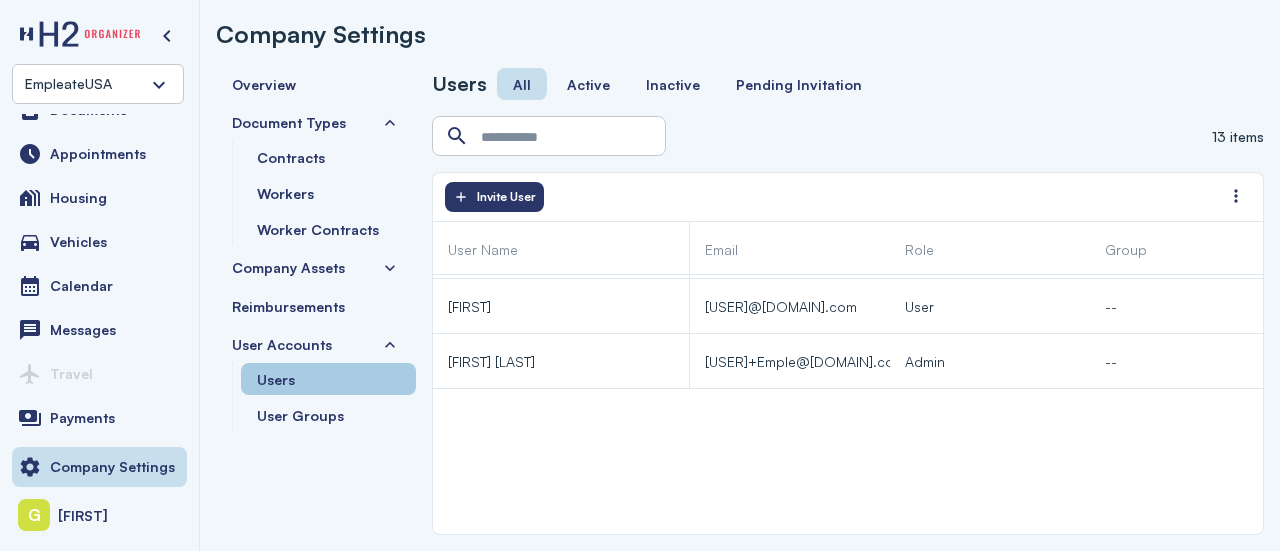 scroll, scrollTop: 0, scrollLeft: 0, axis: both 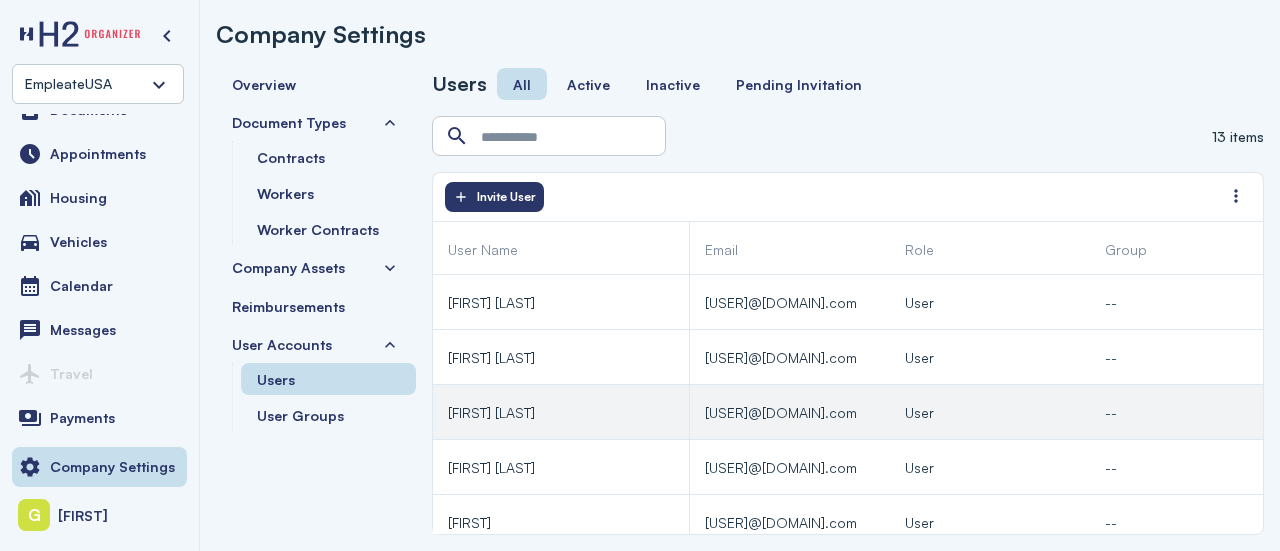 click on "[FIRST] [LAST]" at bounding box center [533, 412] 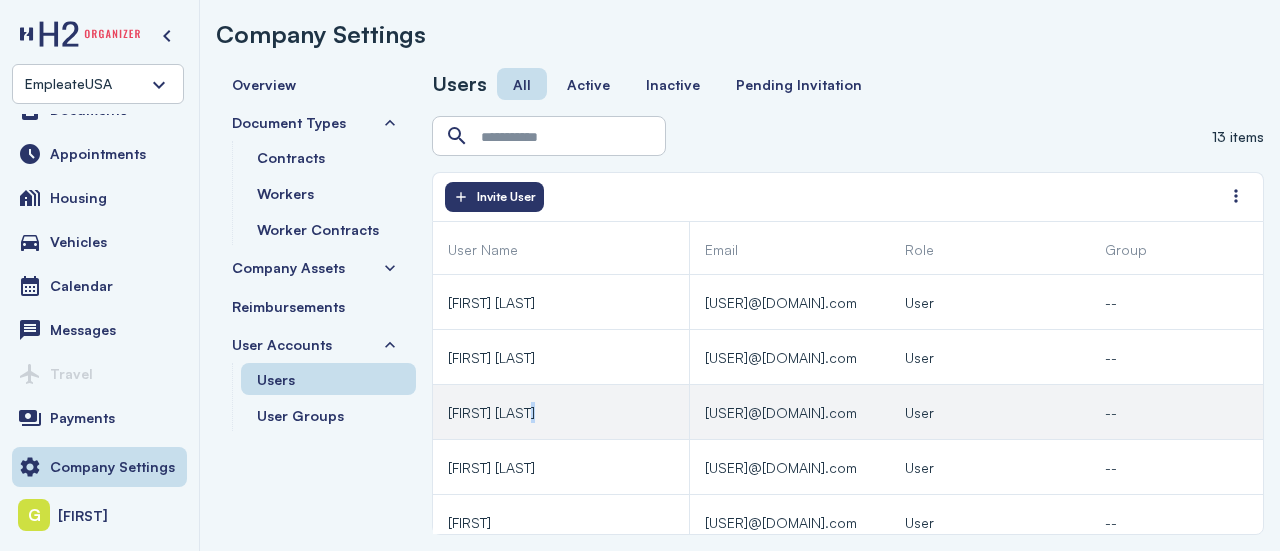 click on "[FIRST] [LAST]" at bounding box center (533, 412) 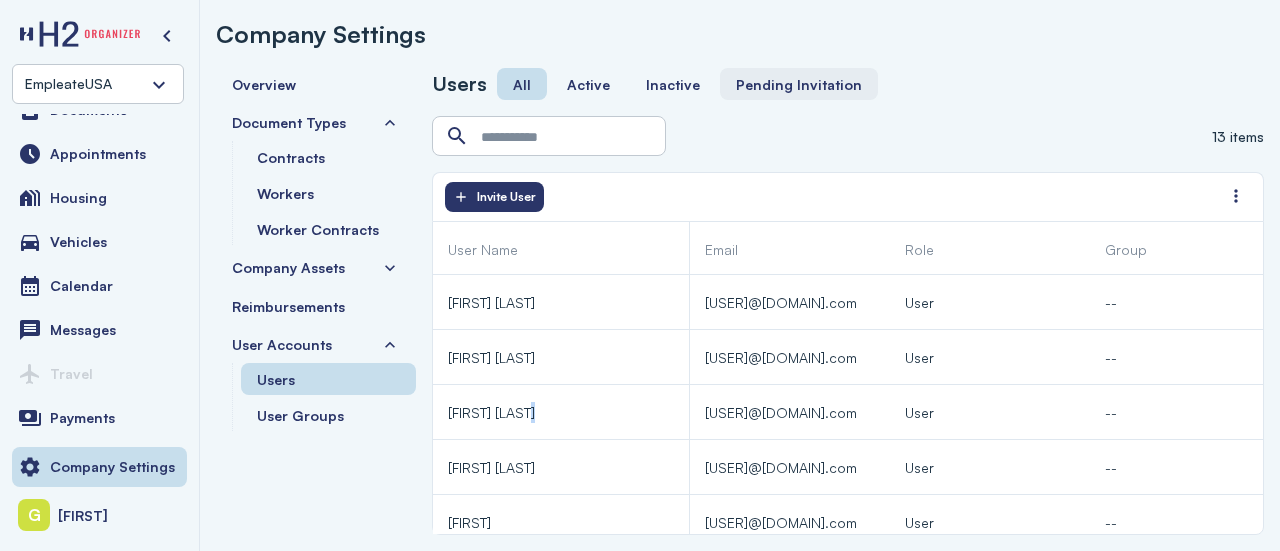 click on "Pending Invitation" at bounding box center (799, 84) 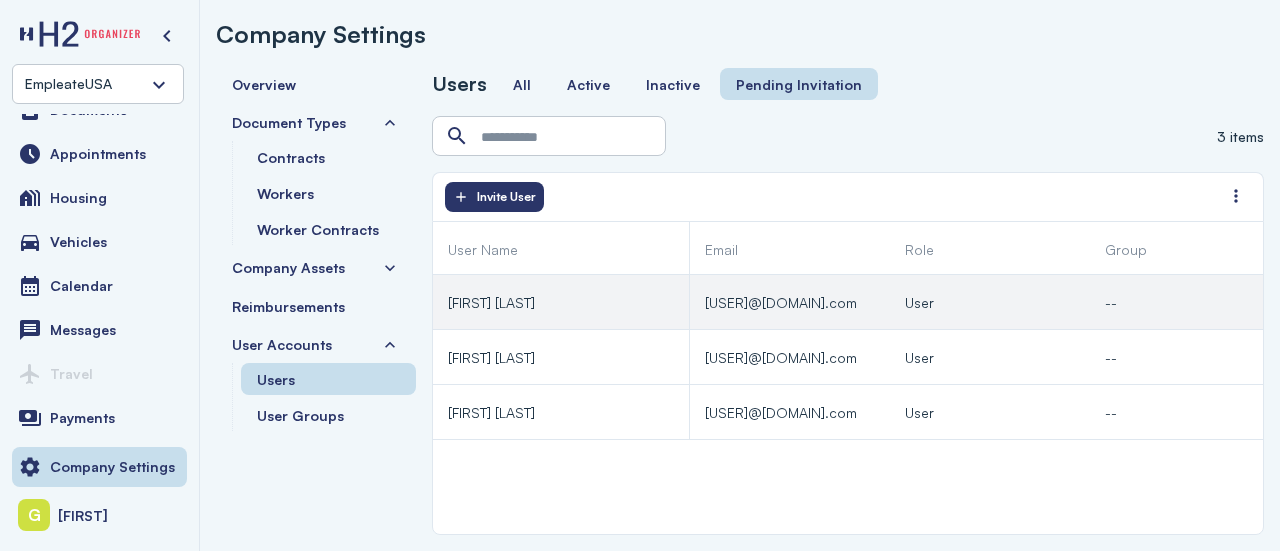 click on "[FIRST] [LAST]" at bounding box center [491, 302] 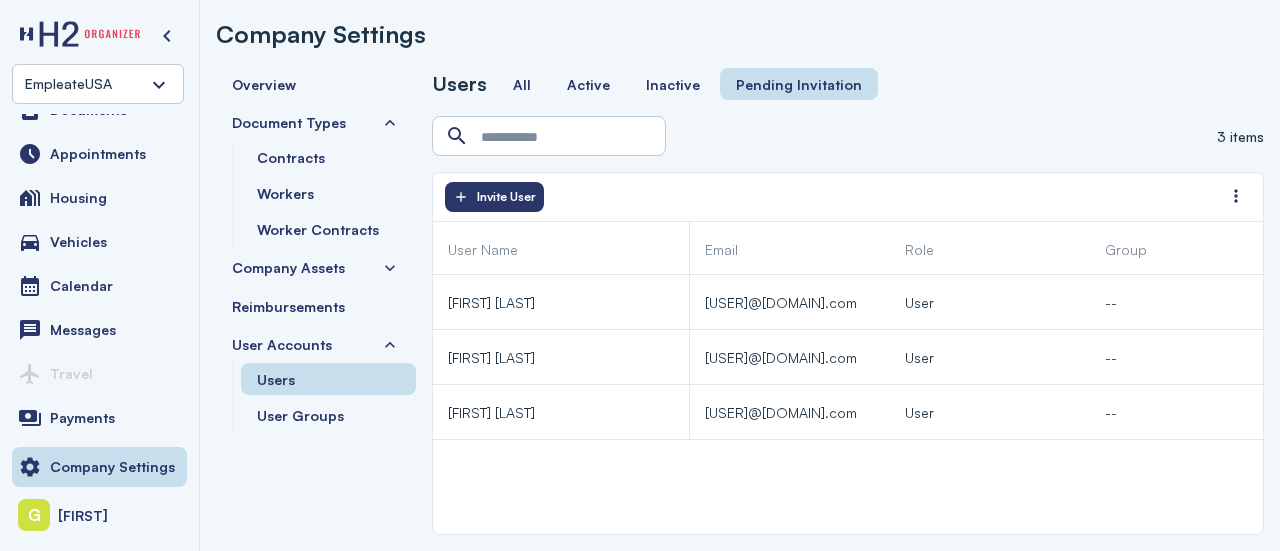 scroll, scrollTop: 0, scrollLeft: 426, axis: horizontal 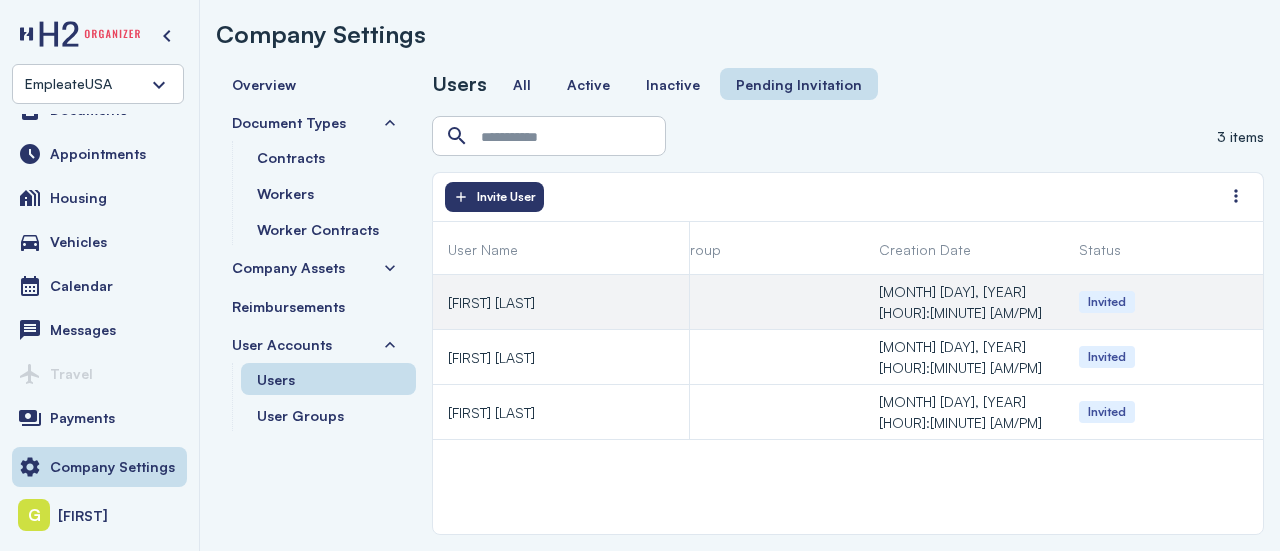 click on "Invited" at bounding box center (1107, 302) 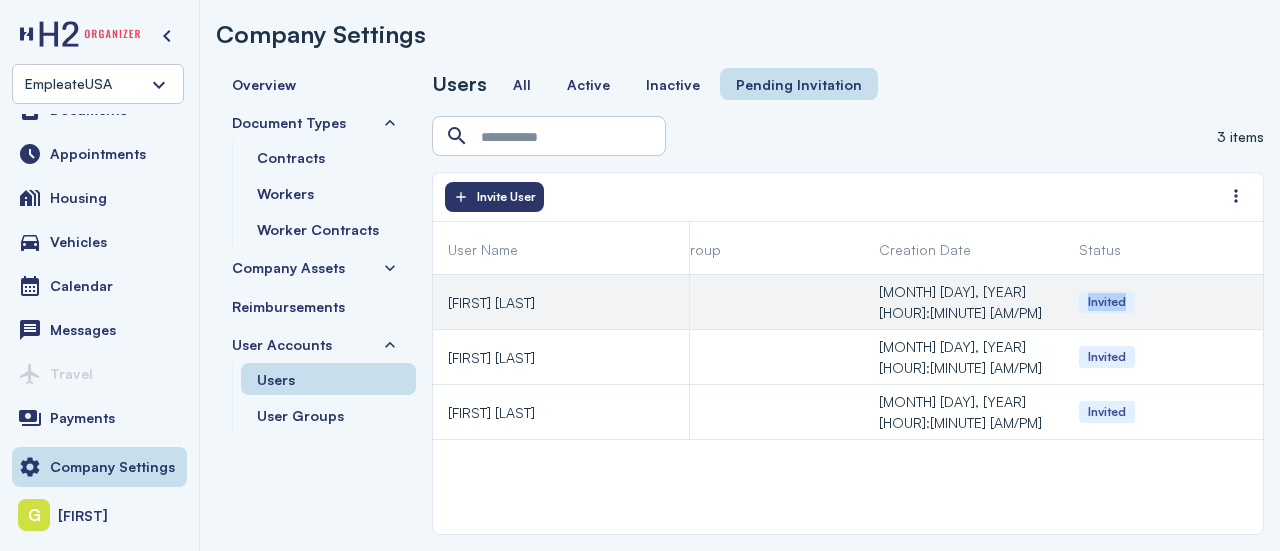 click on "Invited" at bounding box center [1107, 302] 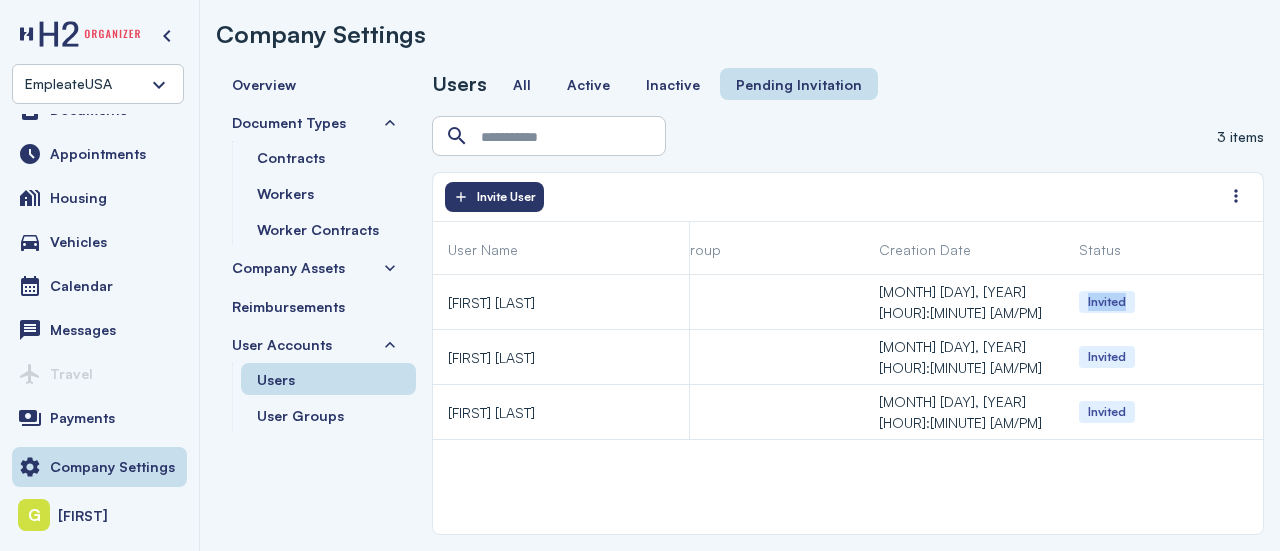 scroll, scrollTop: 0, scrollLeft: 50, axis: horizontal 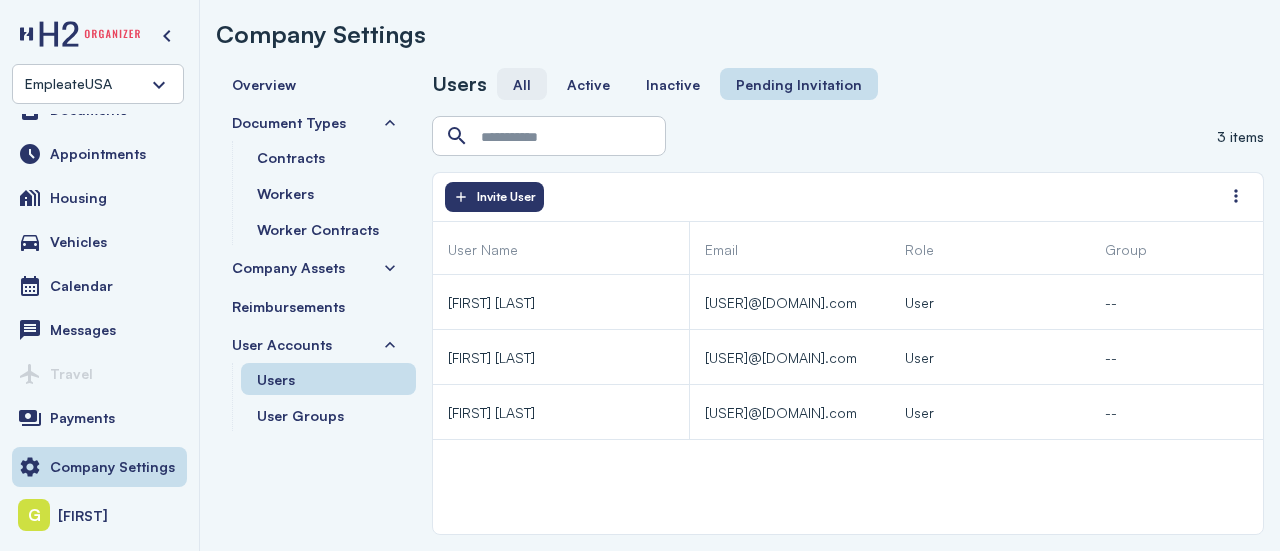 click on "All" at bounding box center (522, 84) 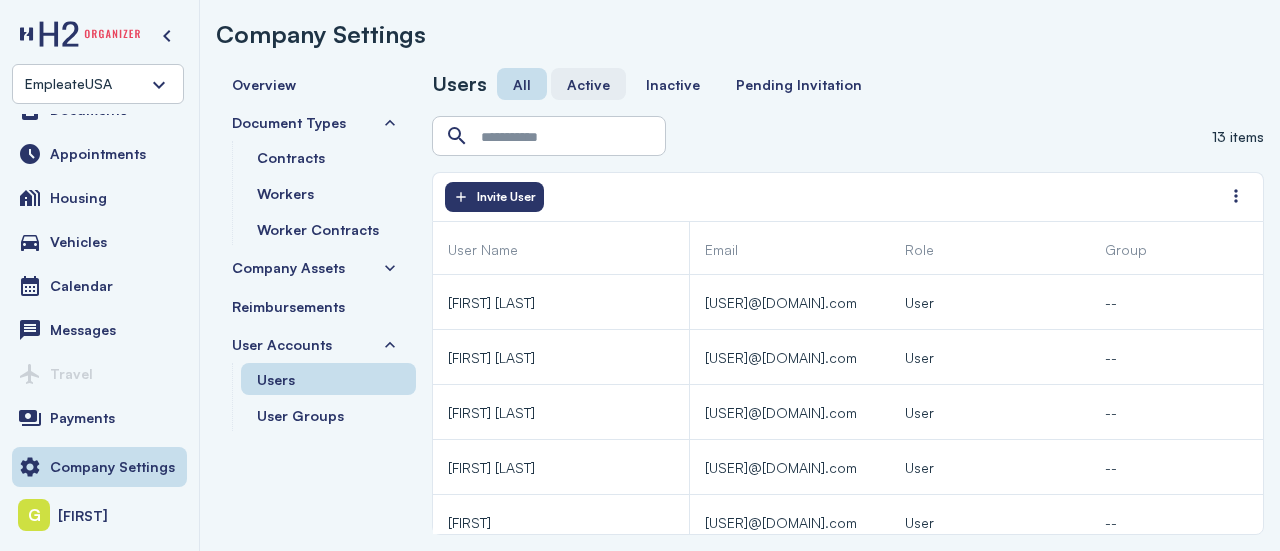 click on "Active" at bounding box center [588, 84] 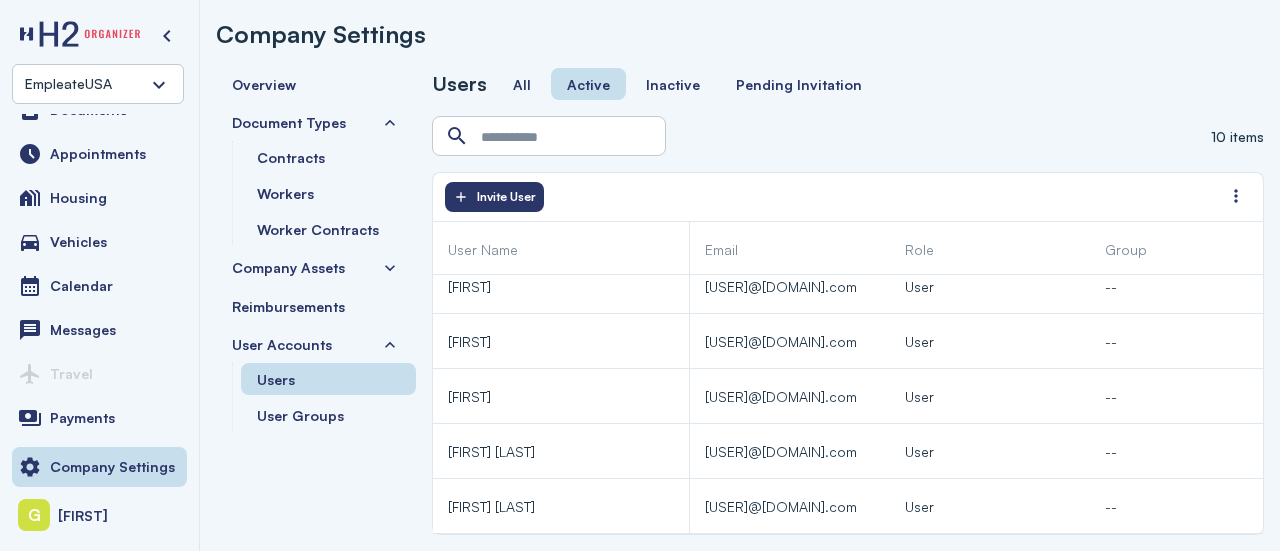 scroll, scrollTop: 0, scrollLeft: 0, axis: both 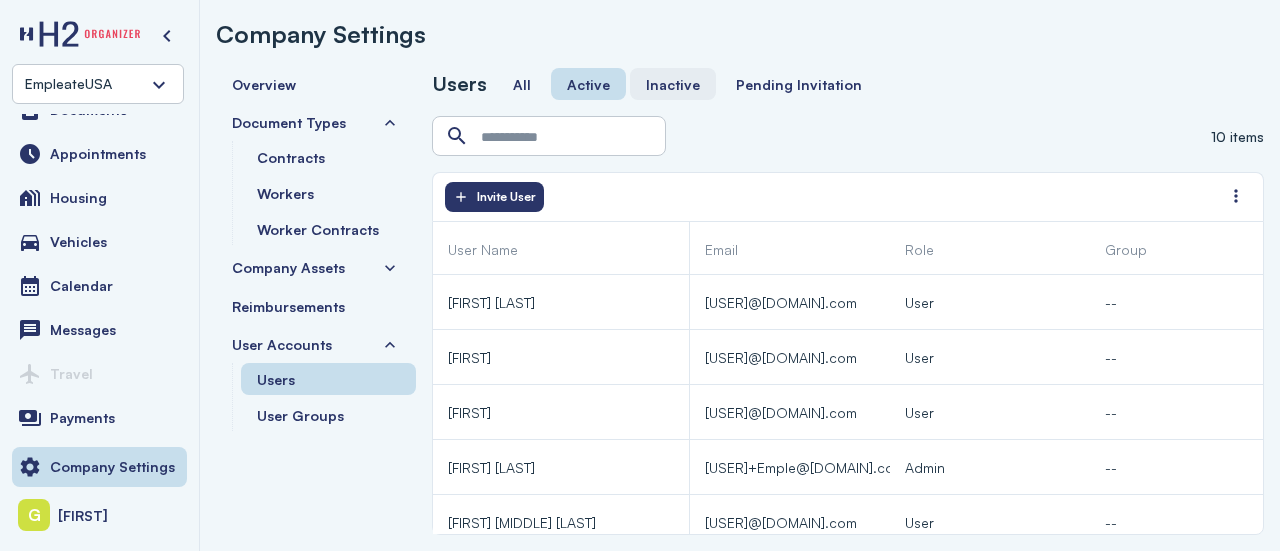 click on "Inactive" at bounding box center [673, 84] 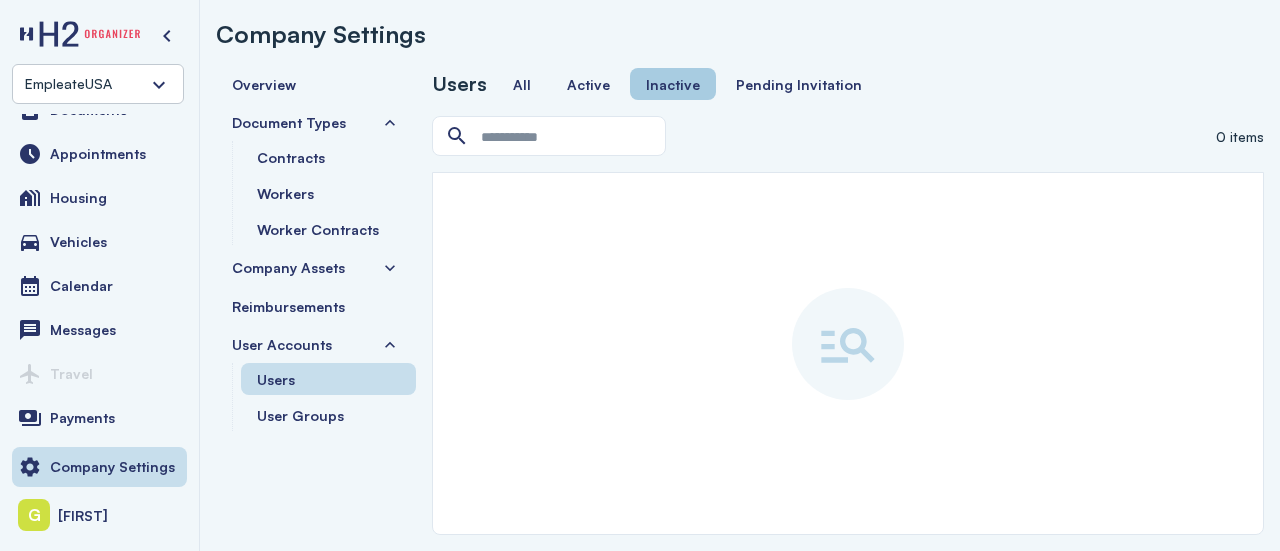 click on "Inactive" at bounding box center (673, 84) 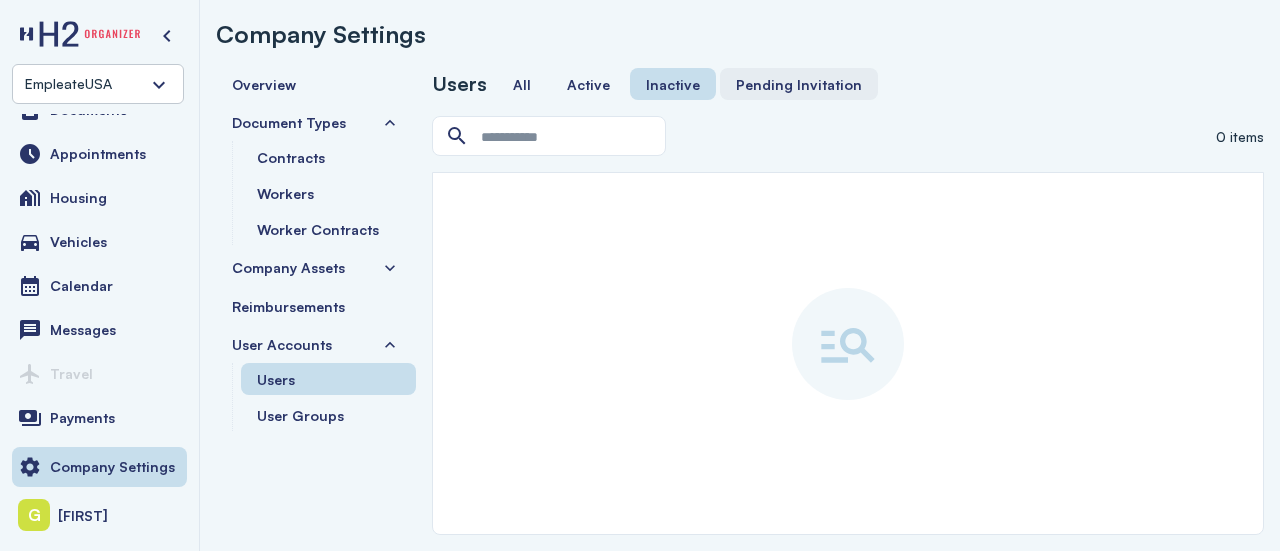 click on "Pending Invitation" at bounding box center [799, 84] 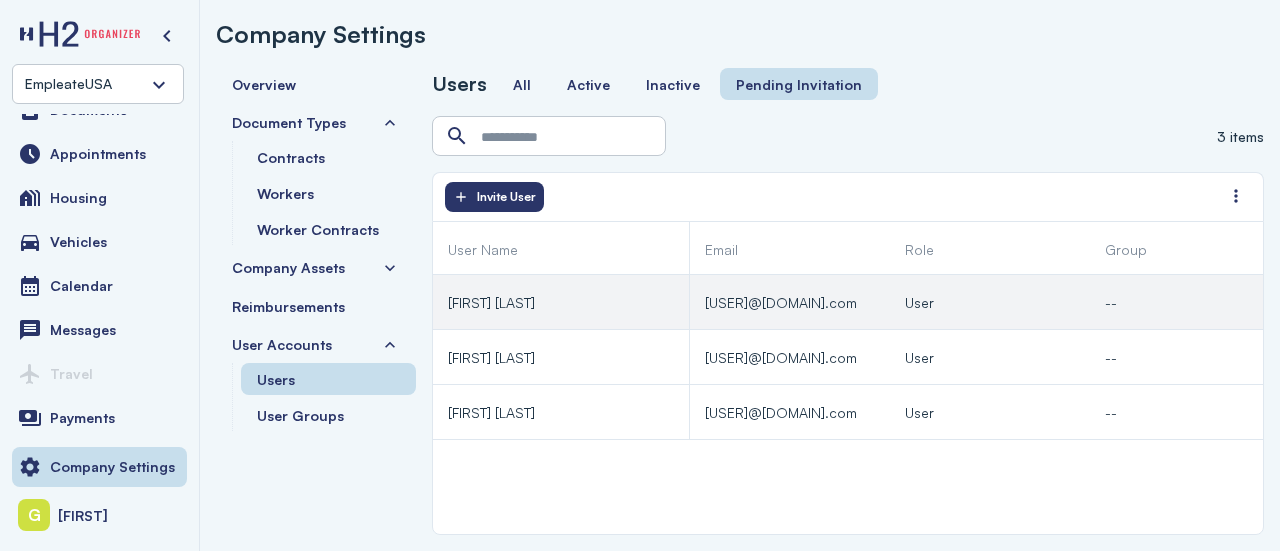 click on "[FIRST] [LAST]" at bounding box center [533, 302] 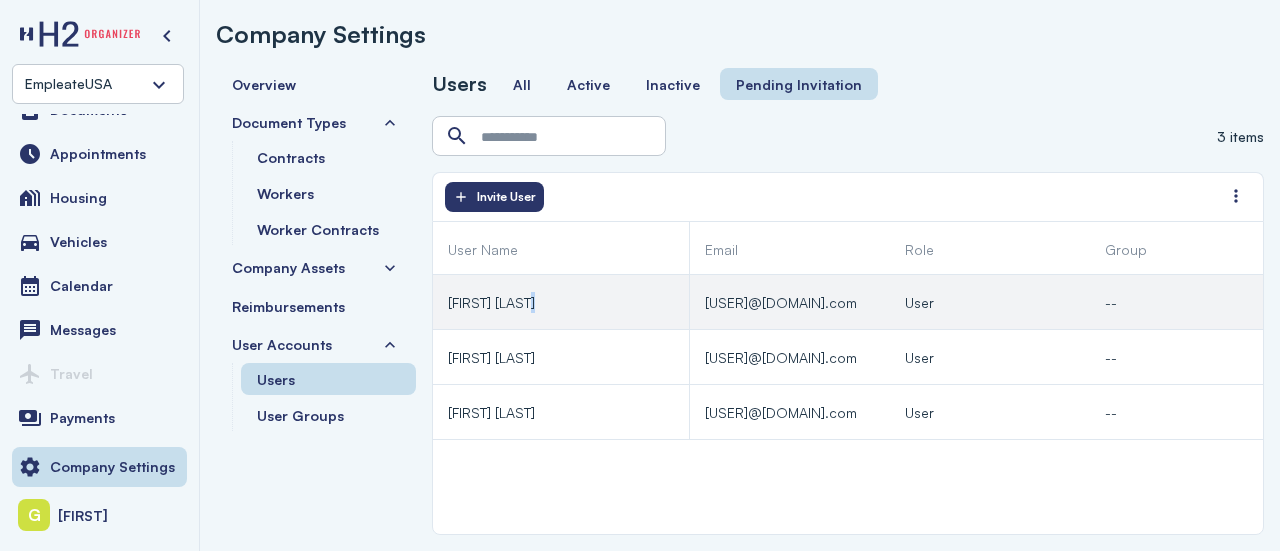 click on "[FIRST] [LAST]" at bounding box center (533, 302) 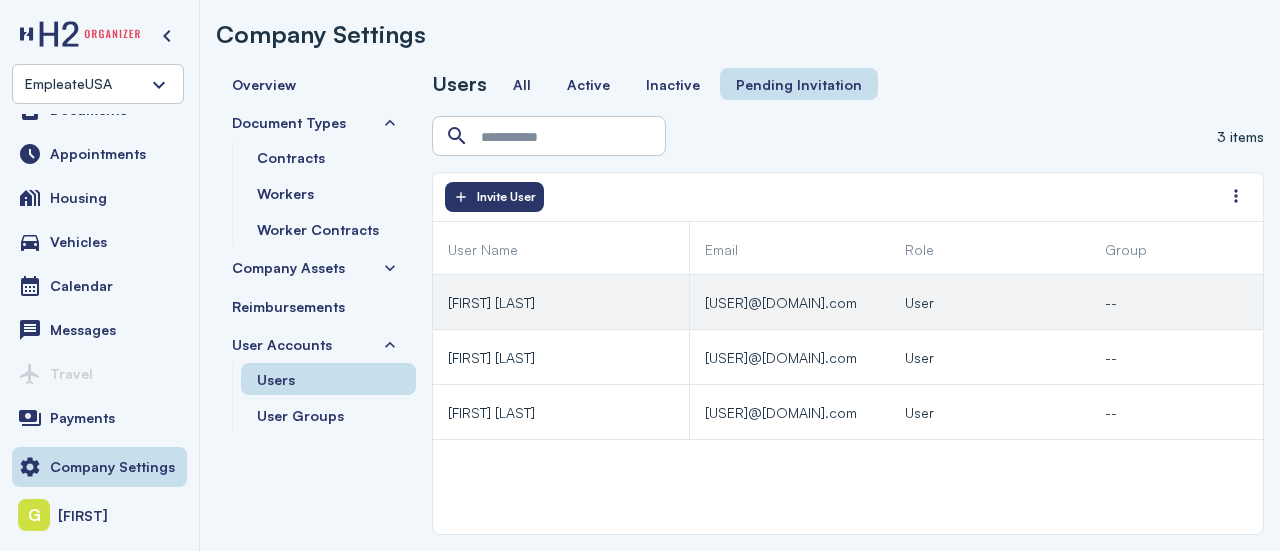 click on "[FIRST] [LAST]" at bounding box center (491, 302) 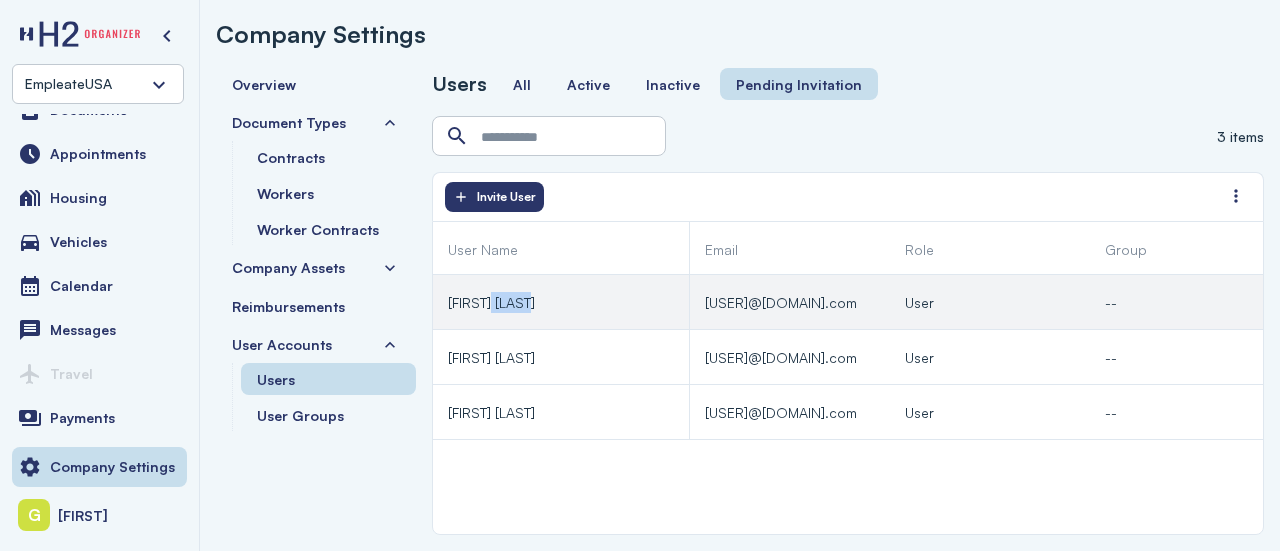 click on "[FIRST] [LAST]" at bounding box center [491, 302] 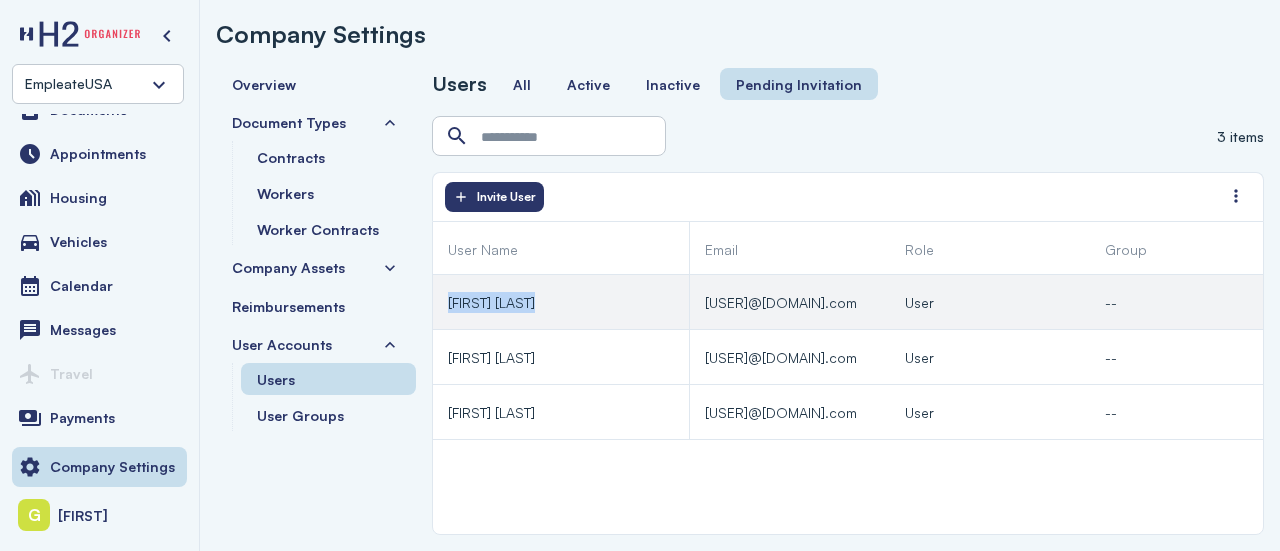 click on "[FIRST] [LAST]" at bounding box center (491, 302) 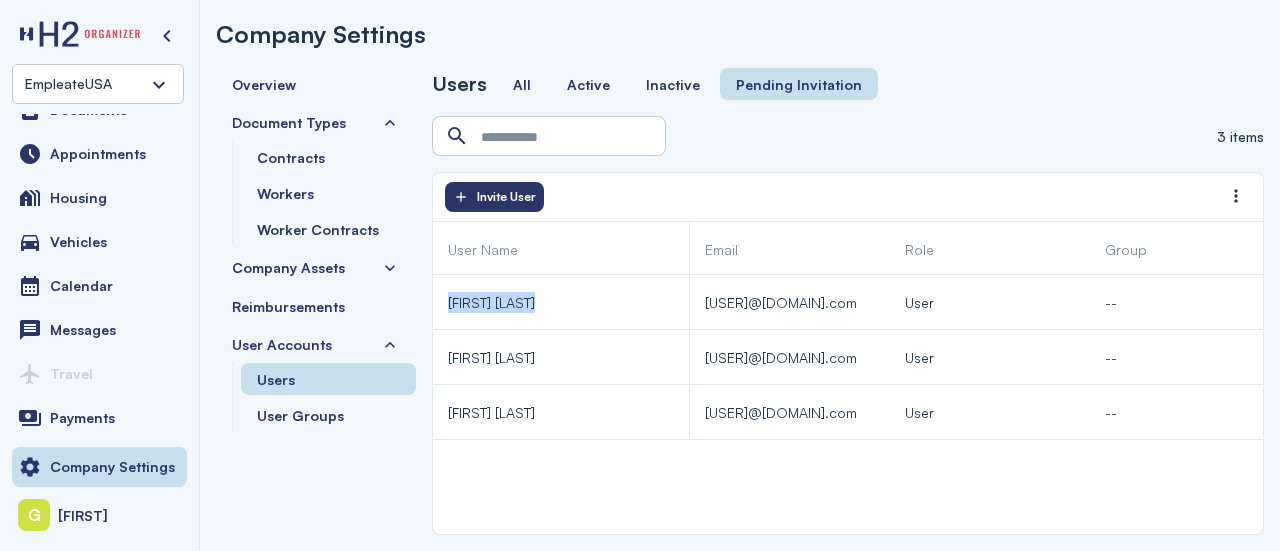 scroll, scrollTop: 0, scrollLeft: 426, axis: horizontal 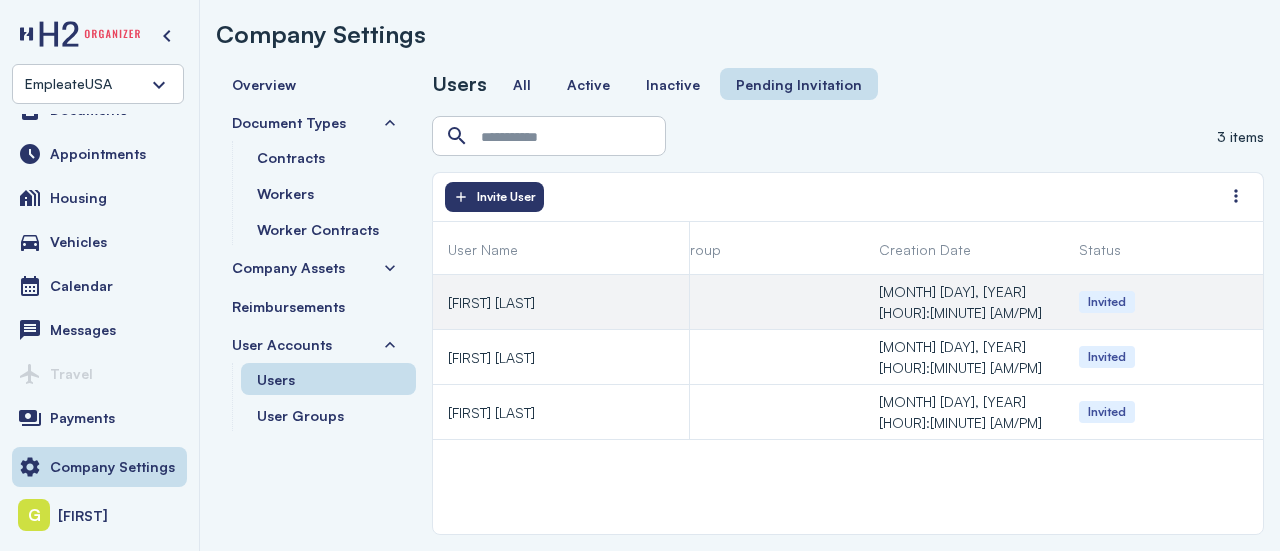 click on "Invited" 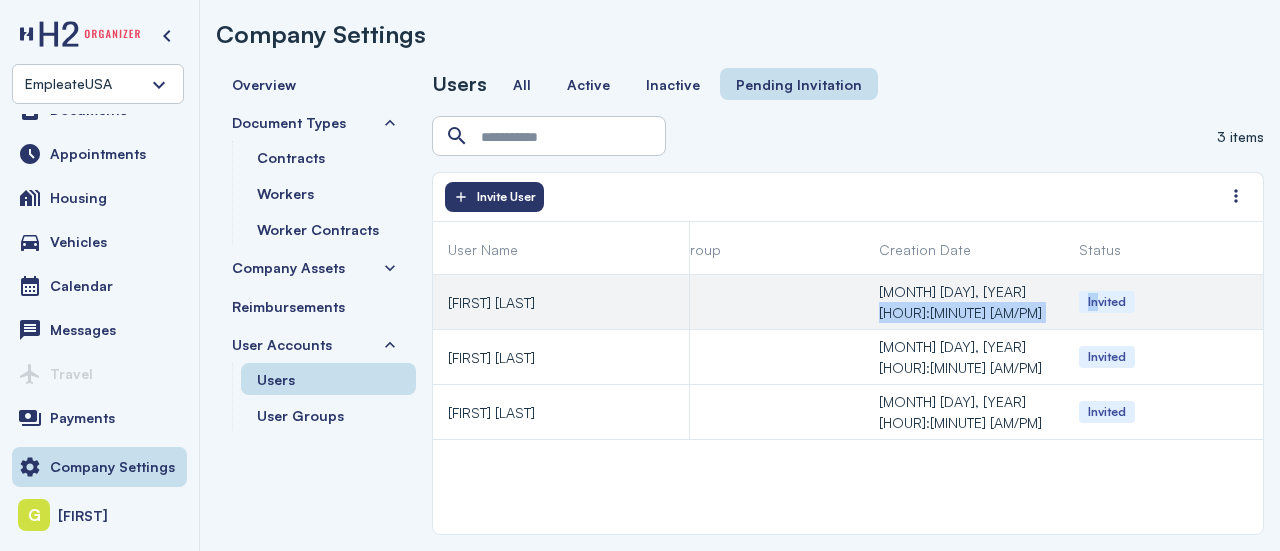 click on "[USER]@[DOMAIN].com User -- [MONTH] [DAY], [YEAR] [HOUR]:[MINUTE] [AM/PM] Invited" at bounding box center [764, 302] 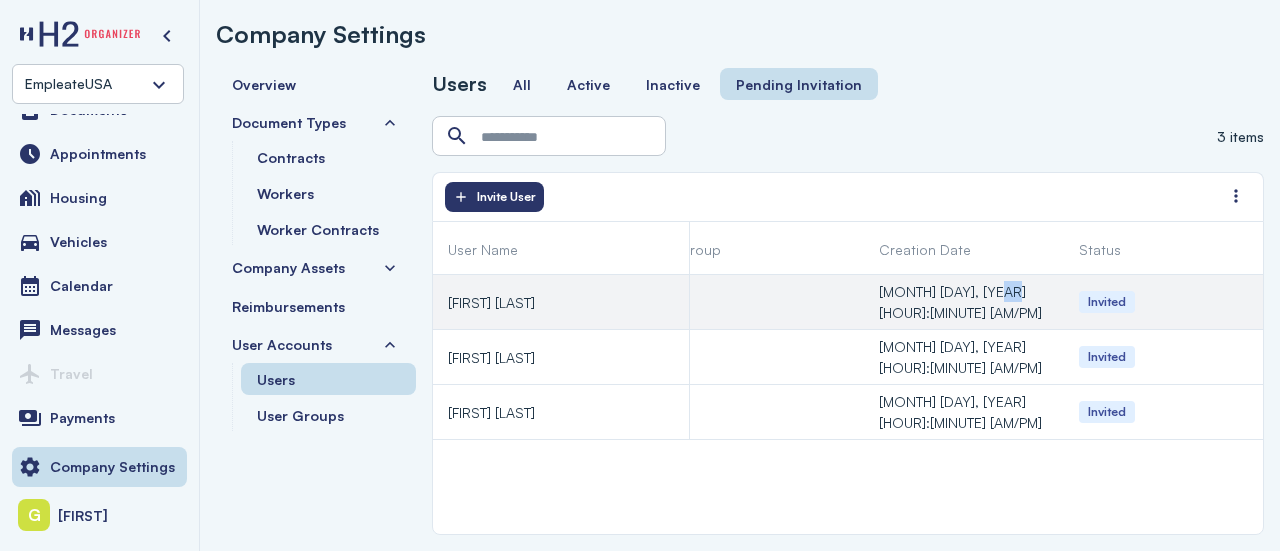 click on "[MONTH] [DAY], [YEAR] [HOUR]:[MINUTE] [AM/PM]" at bounding box center [964, 302] 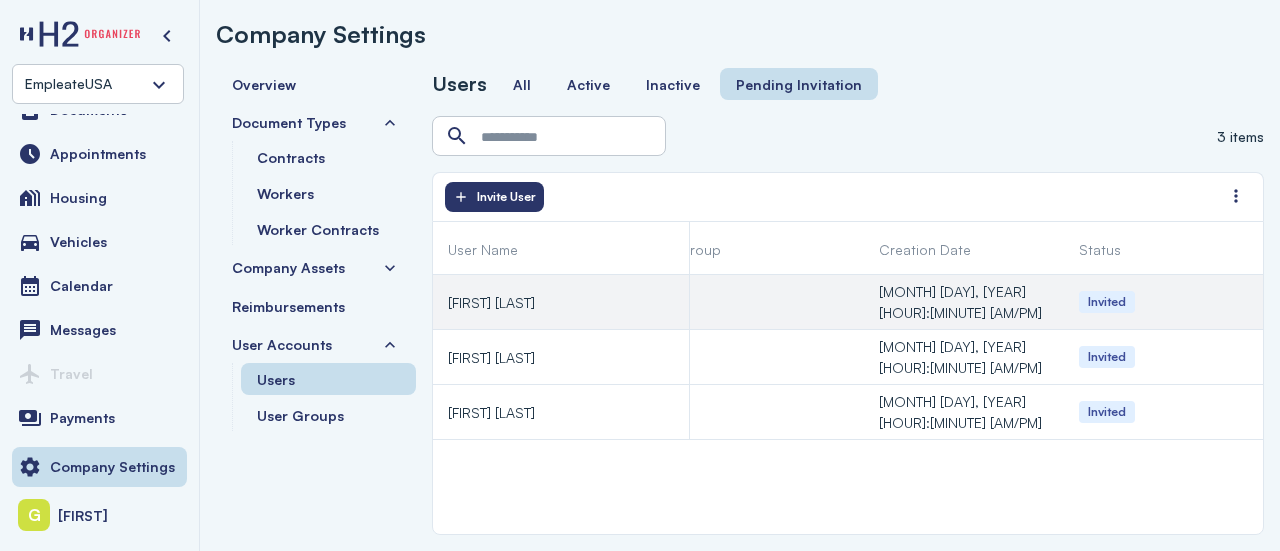 drag, startPoint x: 918, startPoint y: 299, endPoint x: 877, endPoint y: 305, distance: 41.4367 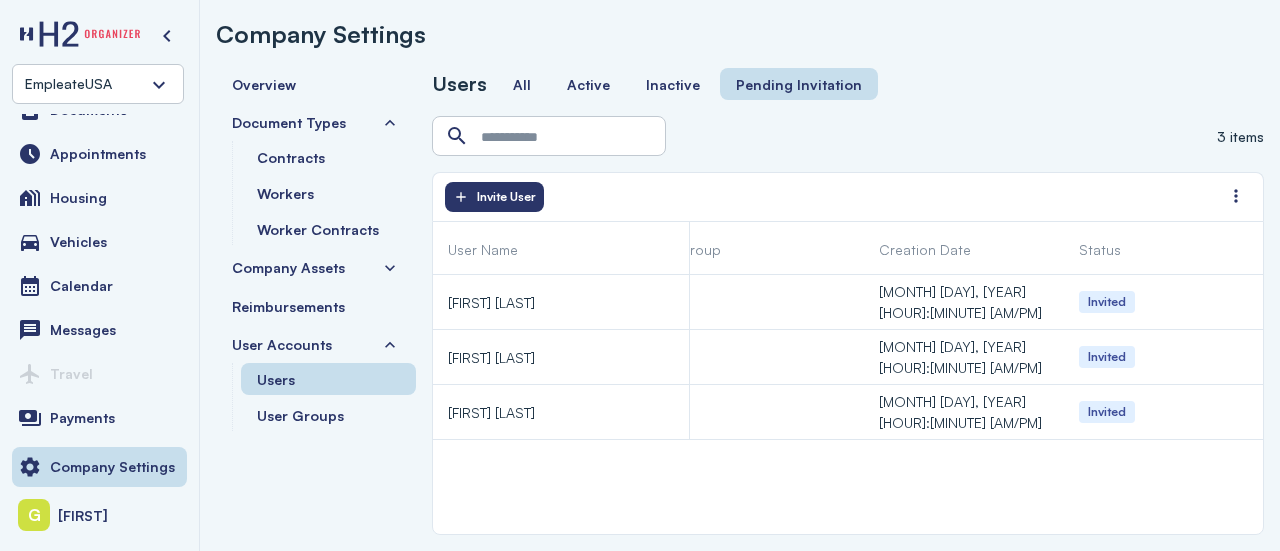 drag, startPoint x: 834, startPoint y: 535, endPoint x: 720, endPoint y: 519, distance: 115.11733 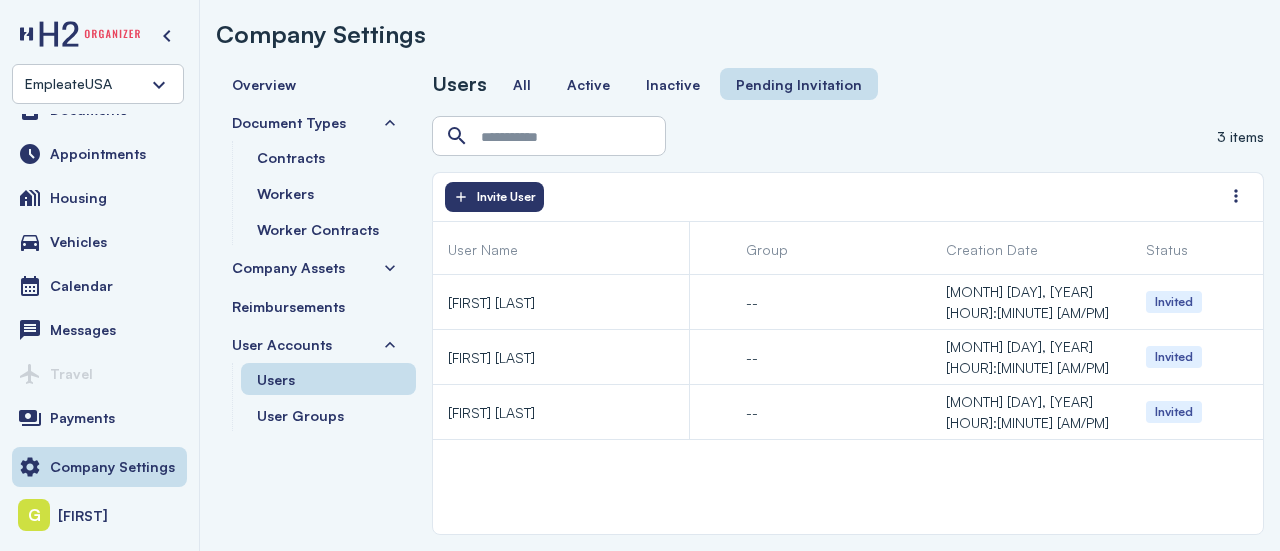 scroll, scrollTop: 0, scrollLeft: 320, axis: horizontal 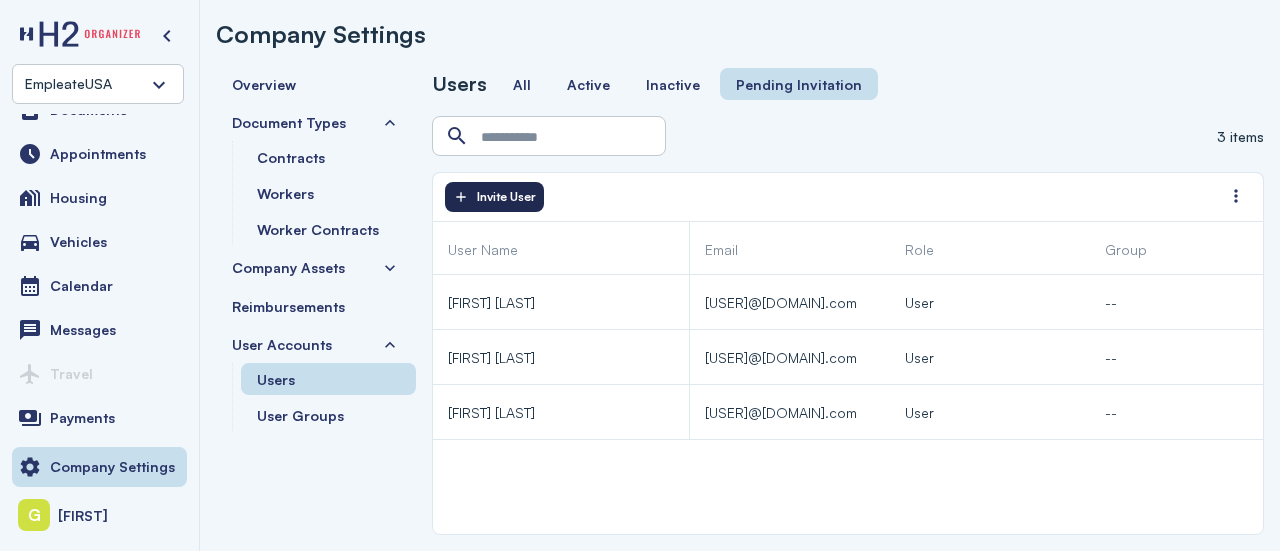 click on "Invite User" 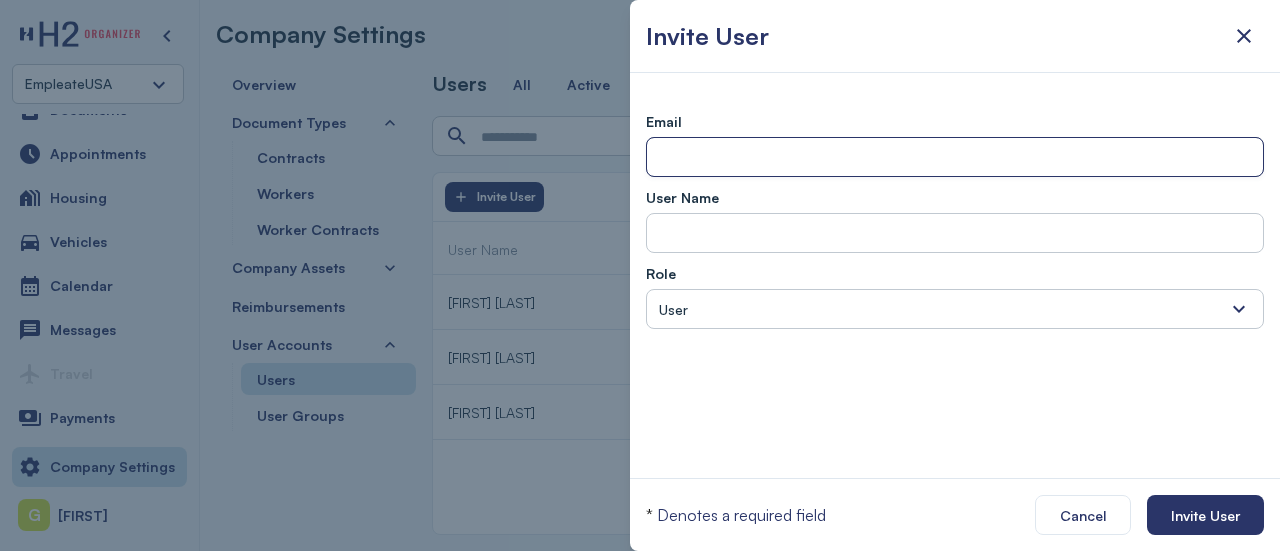 click at bounding box center [955, 158] 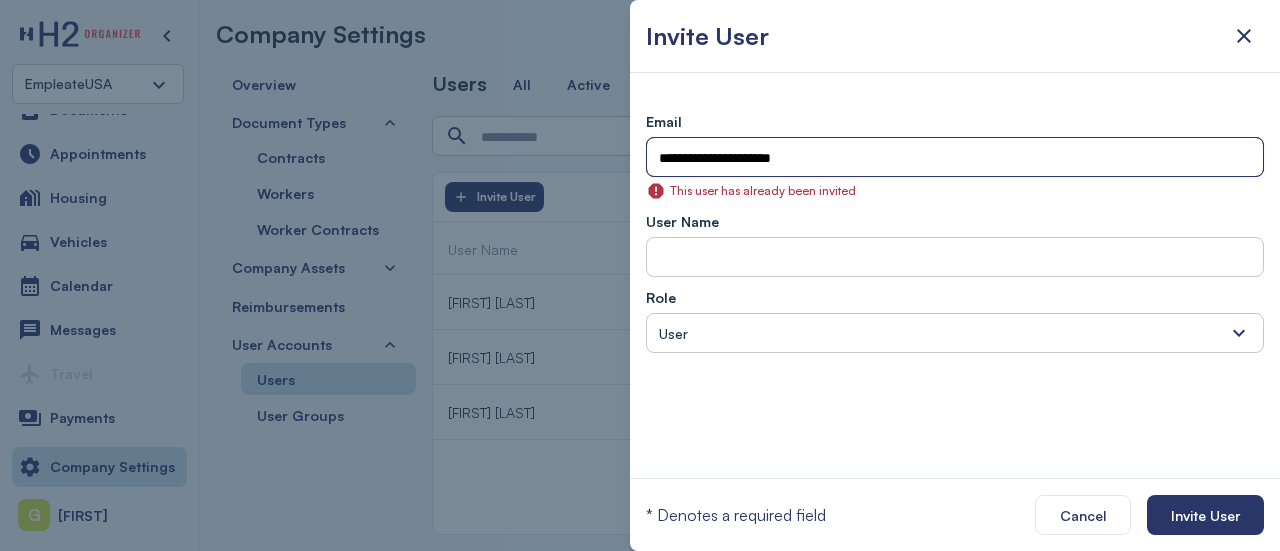 type on "**********" 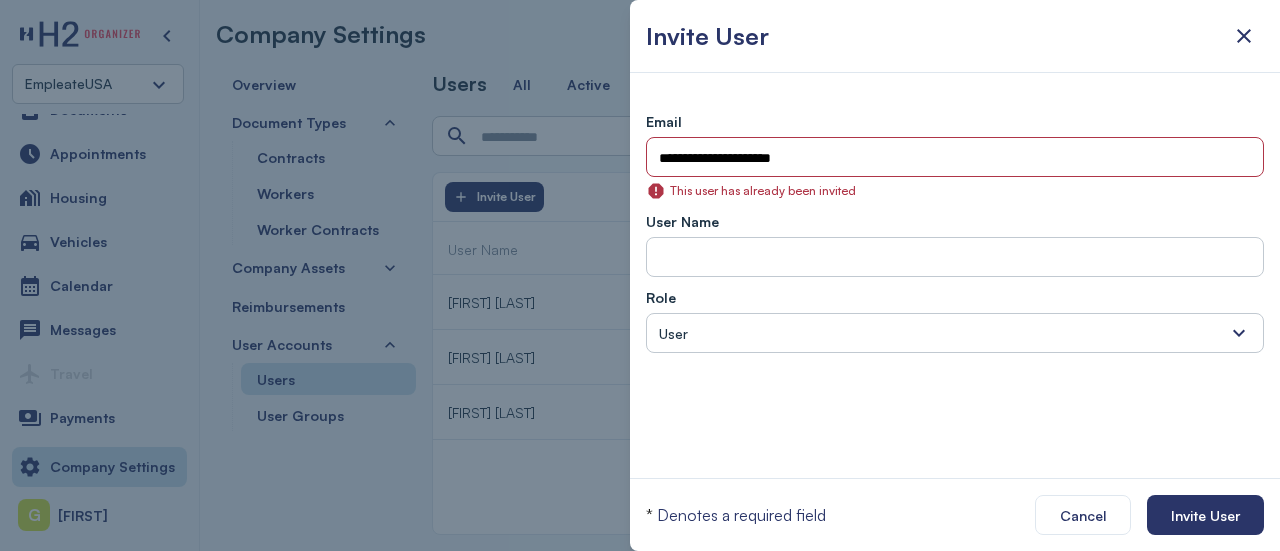 click on "**********" at bounding box center (955, 231) 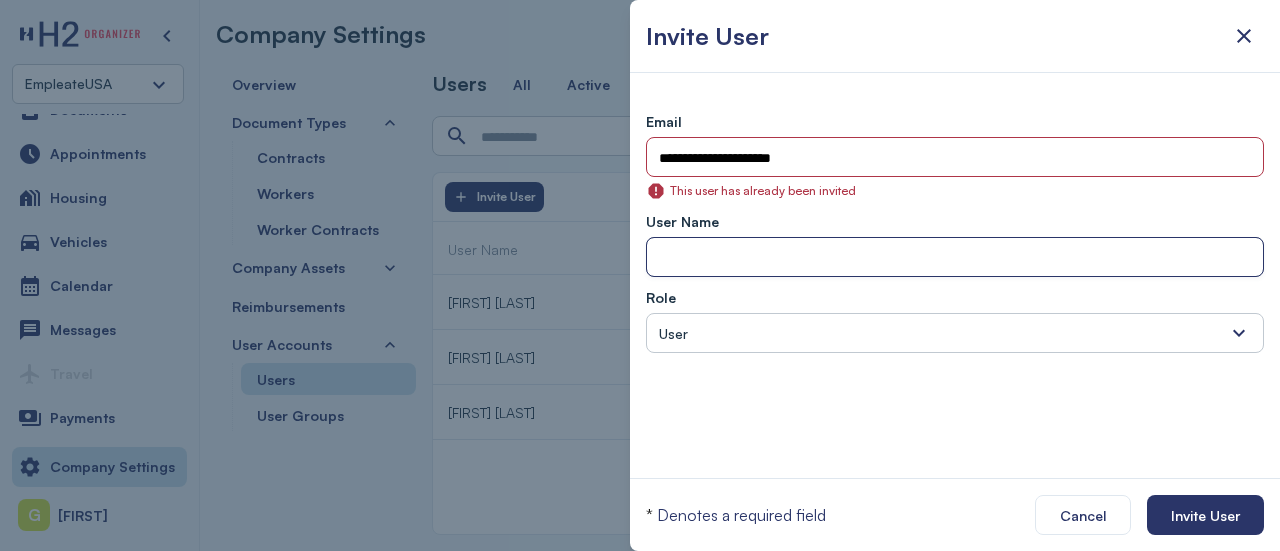 click at bounding box center [955, 258] 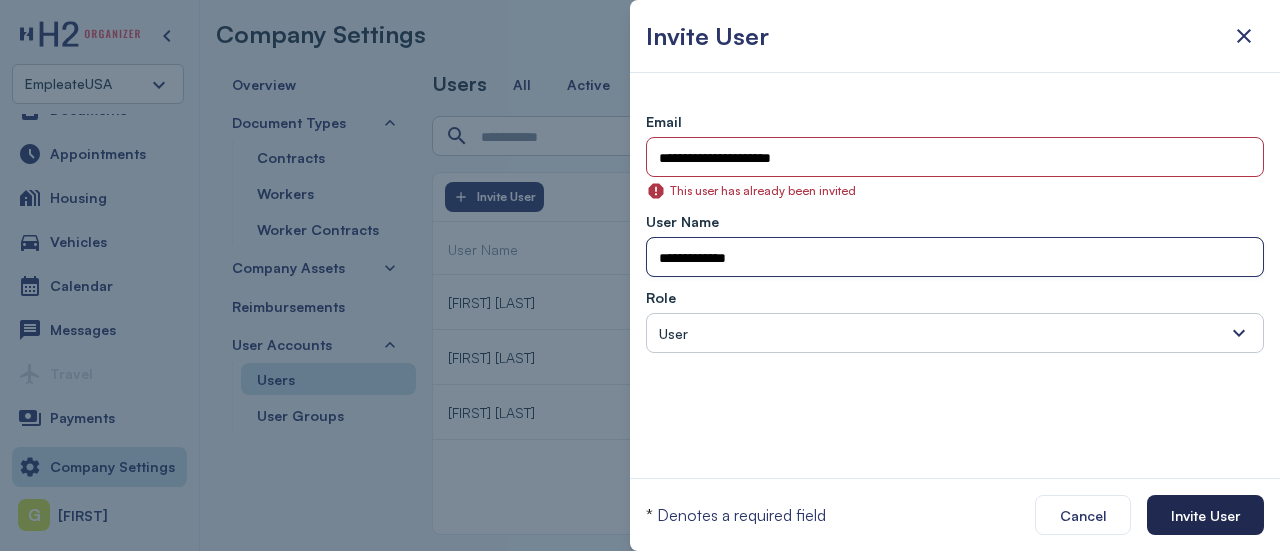 type on "**********" 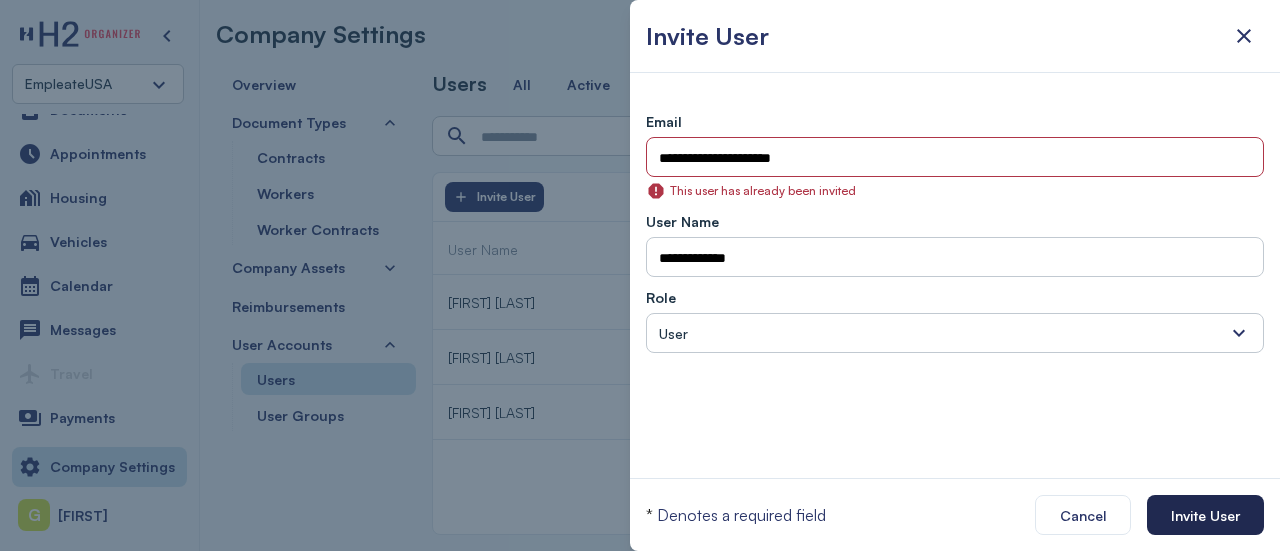 click on "Invite User" at bounding box center [1205, 515] 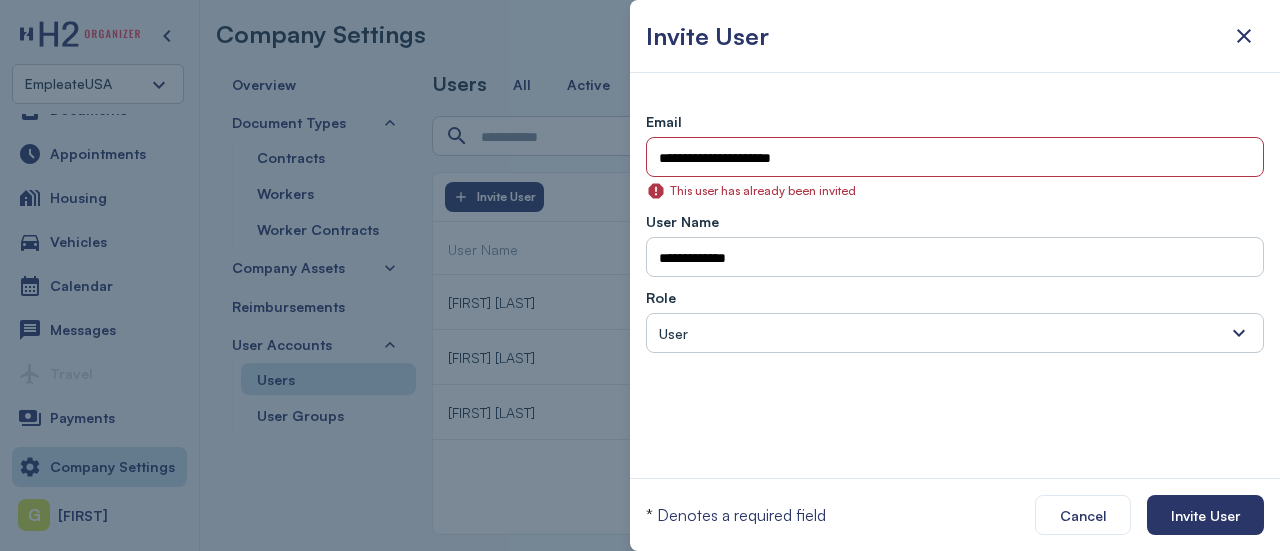 click on "*   Denotes a required field     Cancel         Invite User" at bounding box center [955, 514] 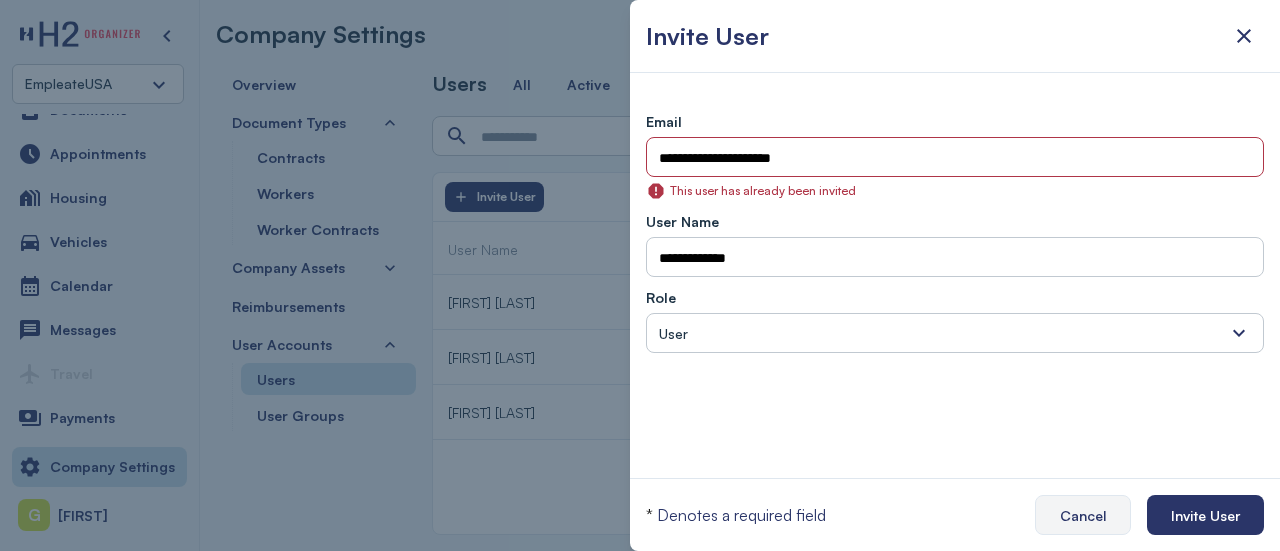 click on "Cancel" at bounding box center [1083, 515] 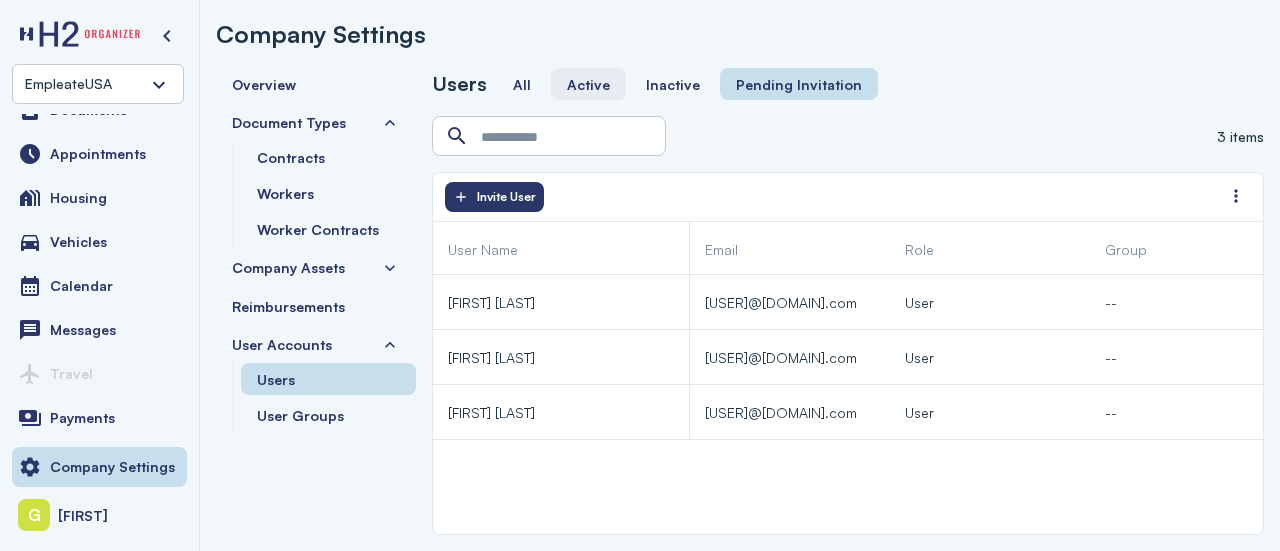 click on "Active" at bounding box center (588, 84) 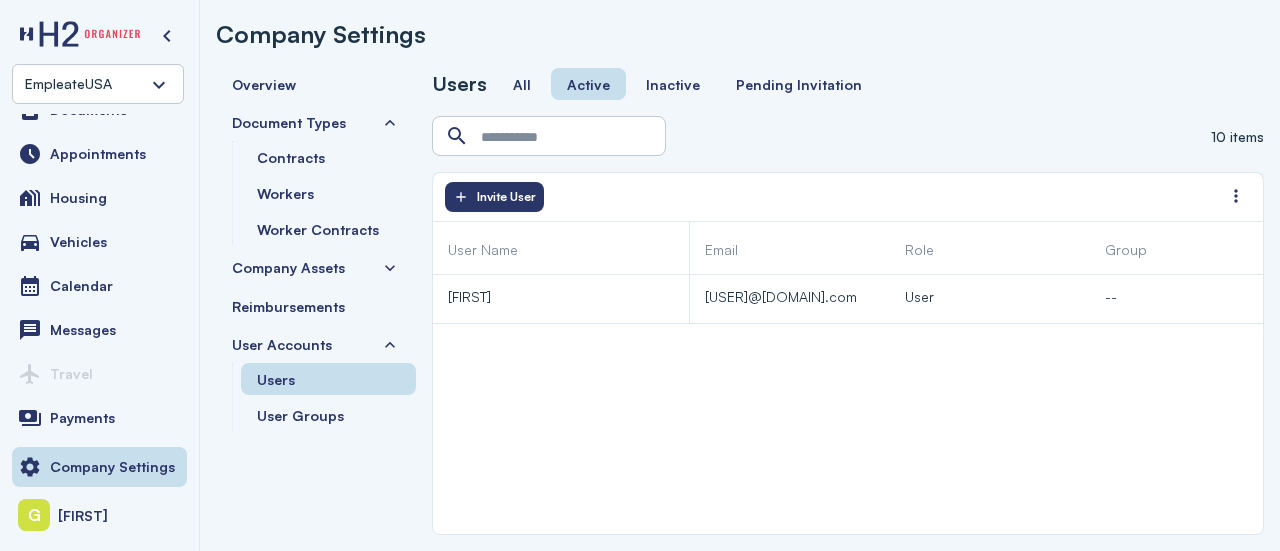 scroll, scrollTop: 0, scrollLeft: 0, axis: both 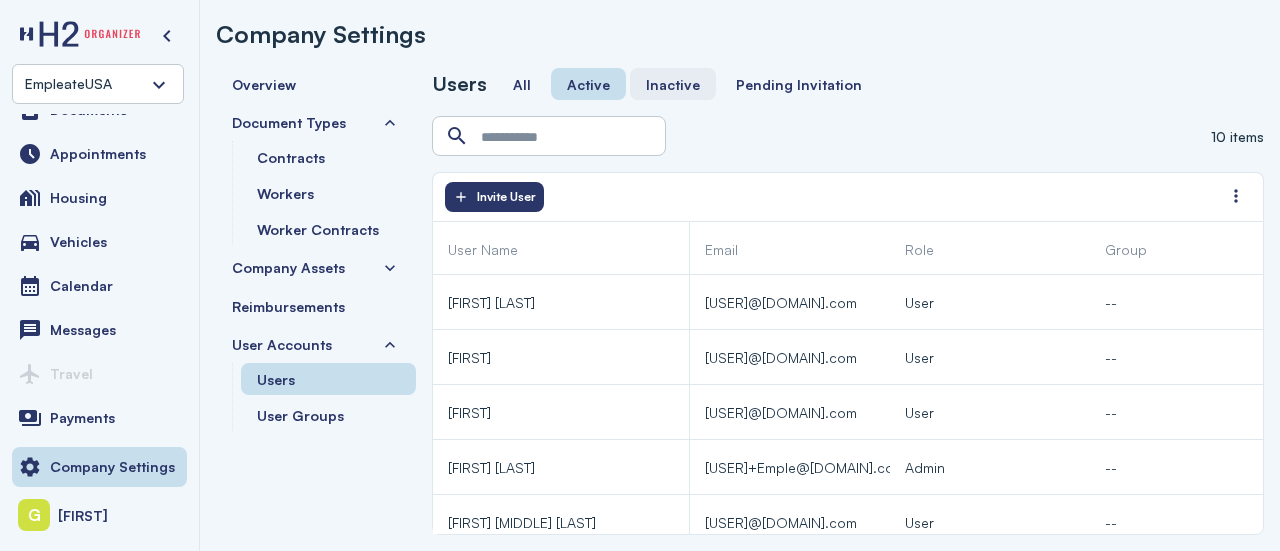 click on "Inactive" at bounding box center (673, 84) 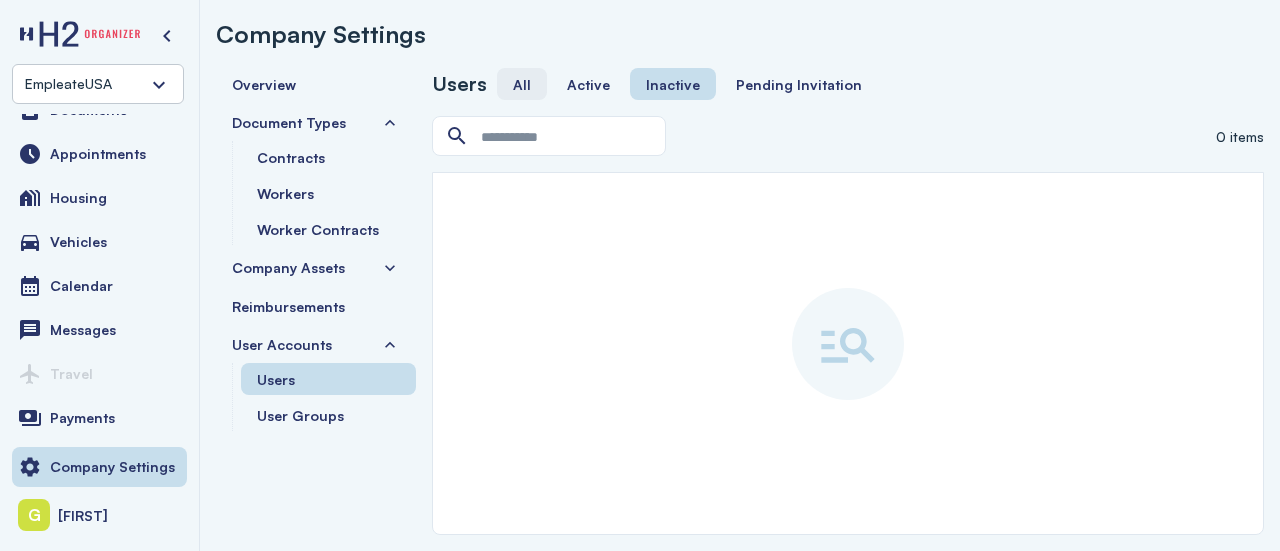 click on "All" at bounding box center [522, 84] 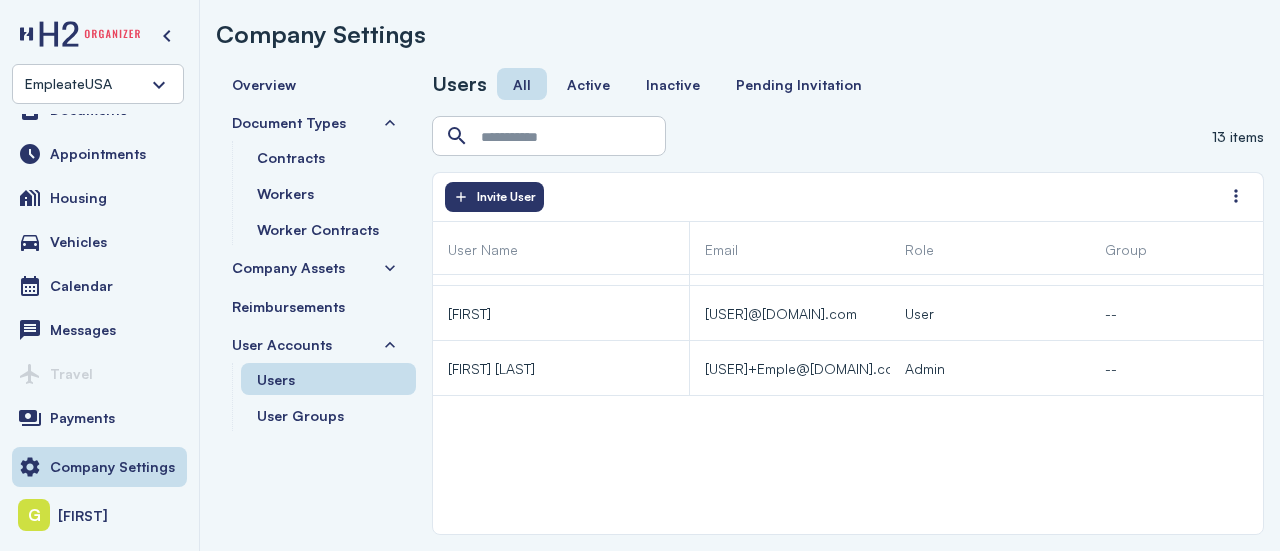 scroll, scrollTop: 0, scrollLeft: 0, axis: both 